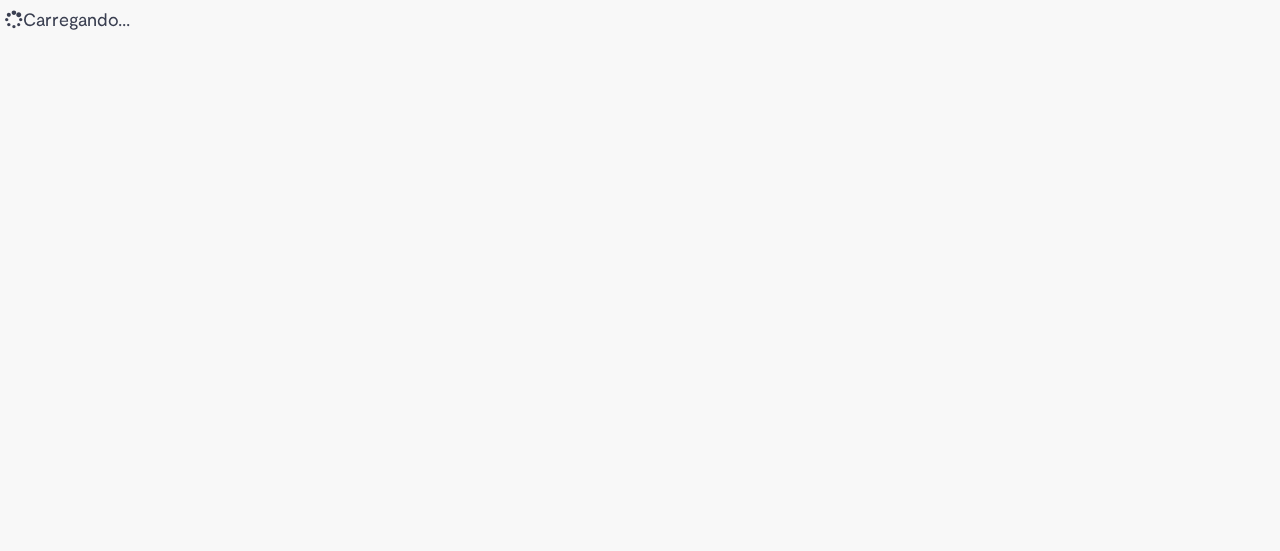 scroll, scrollTop: 0, scrollLeft: 0, axis: both 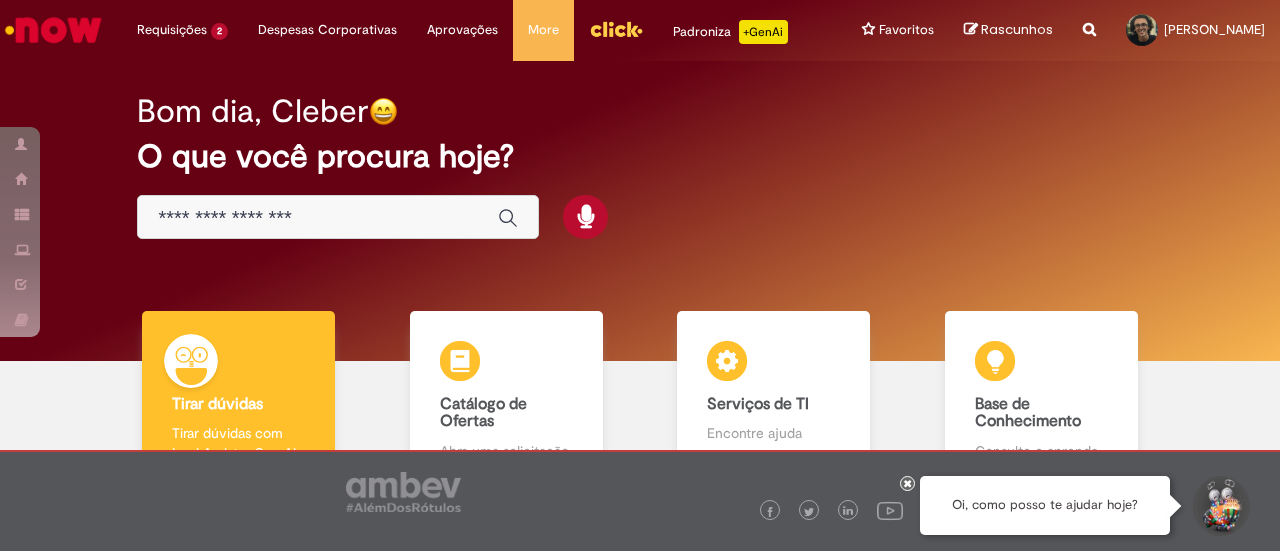 click at bounding box center [318, 218] 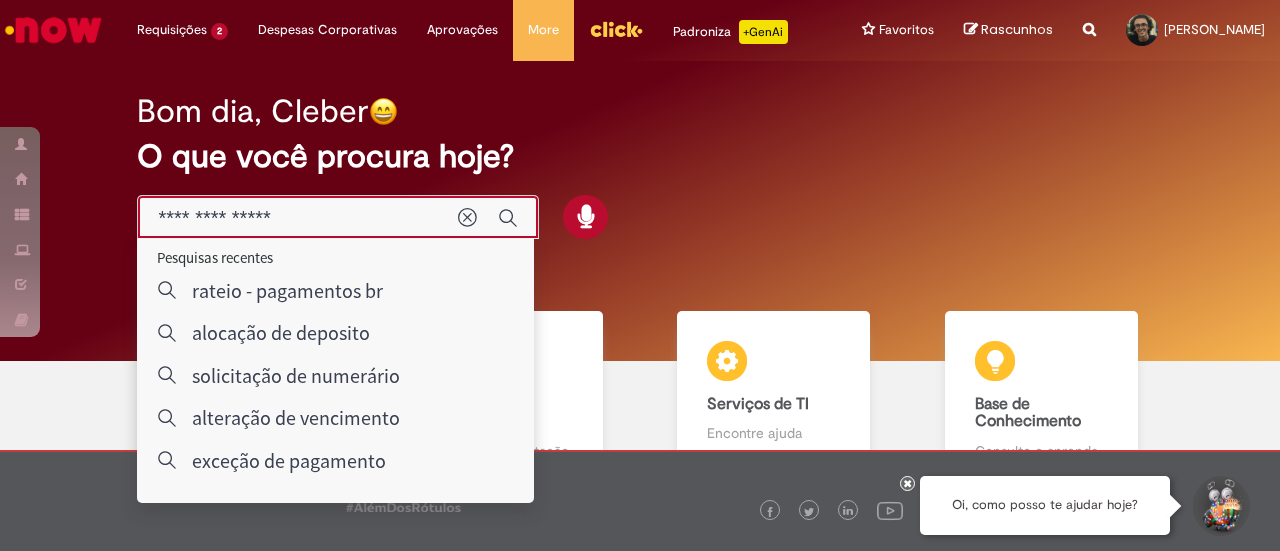 type on "**********" 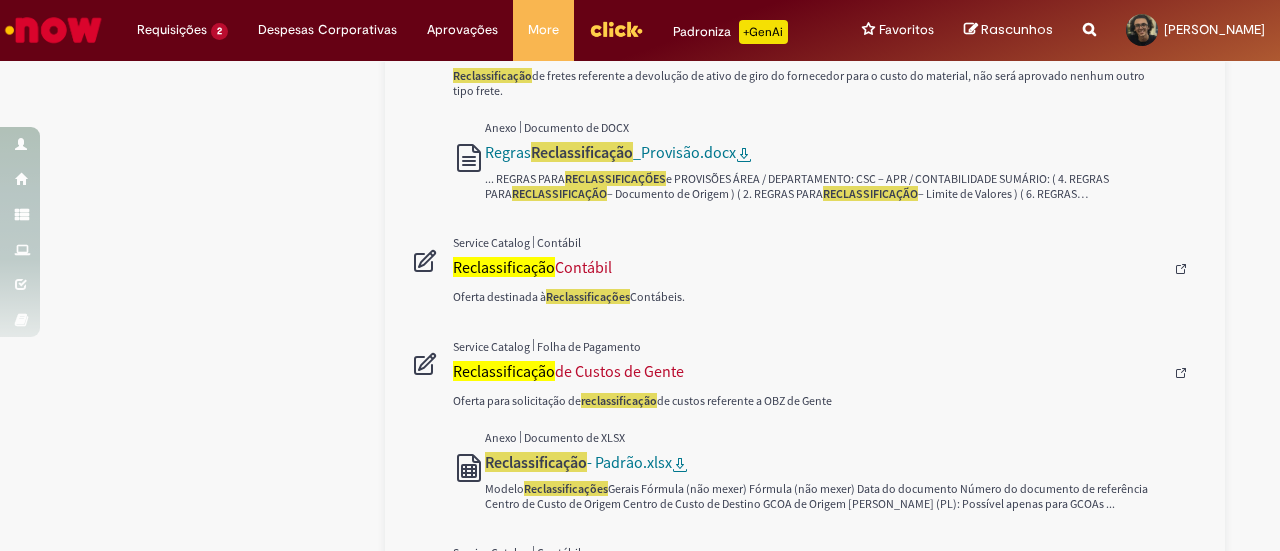 scroll, scrollTop: 895, scrollLeft: 0, axis: vertical 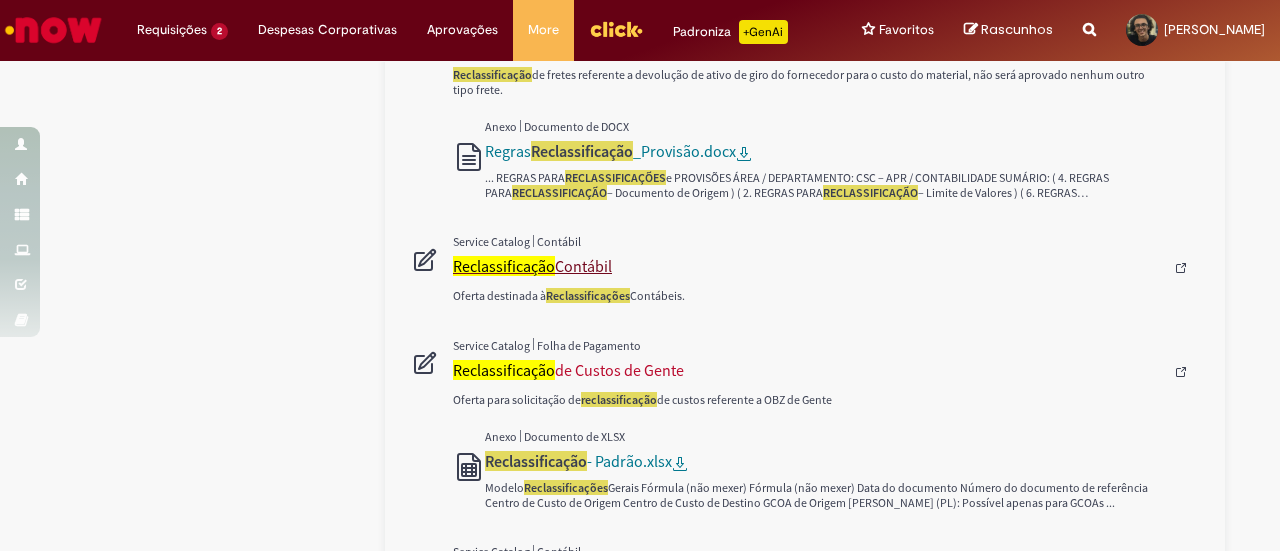 click on "Reclassificação  Contábil" at bounding box center [808, 266] 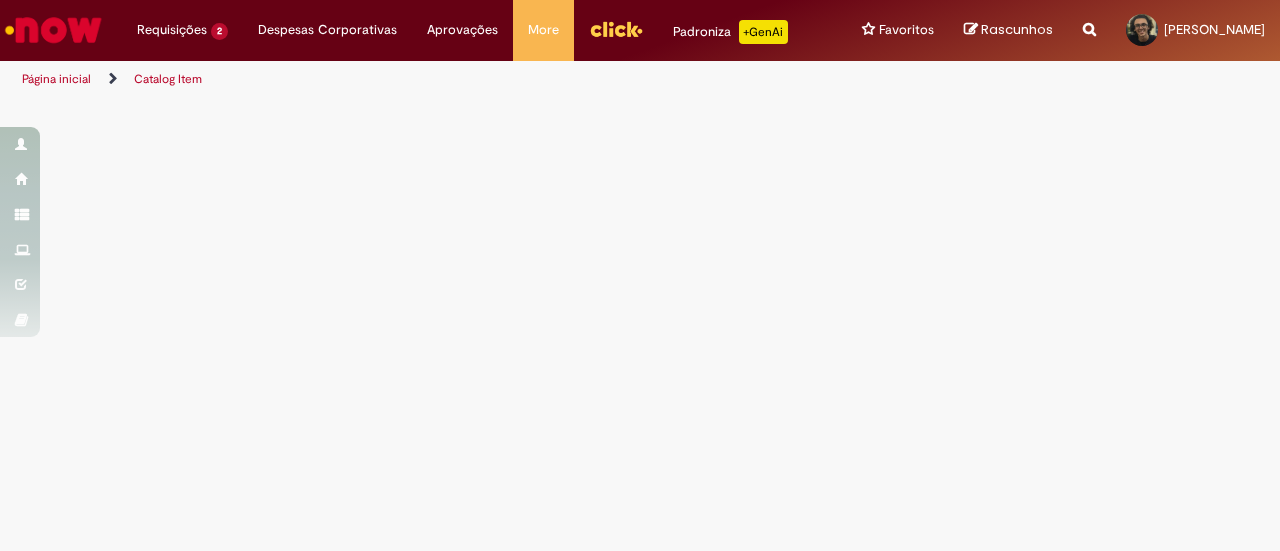 scroll, scrollTop: 0, scrollLeft: 0, axis: both 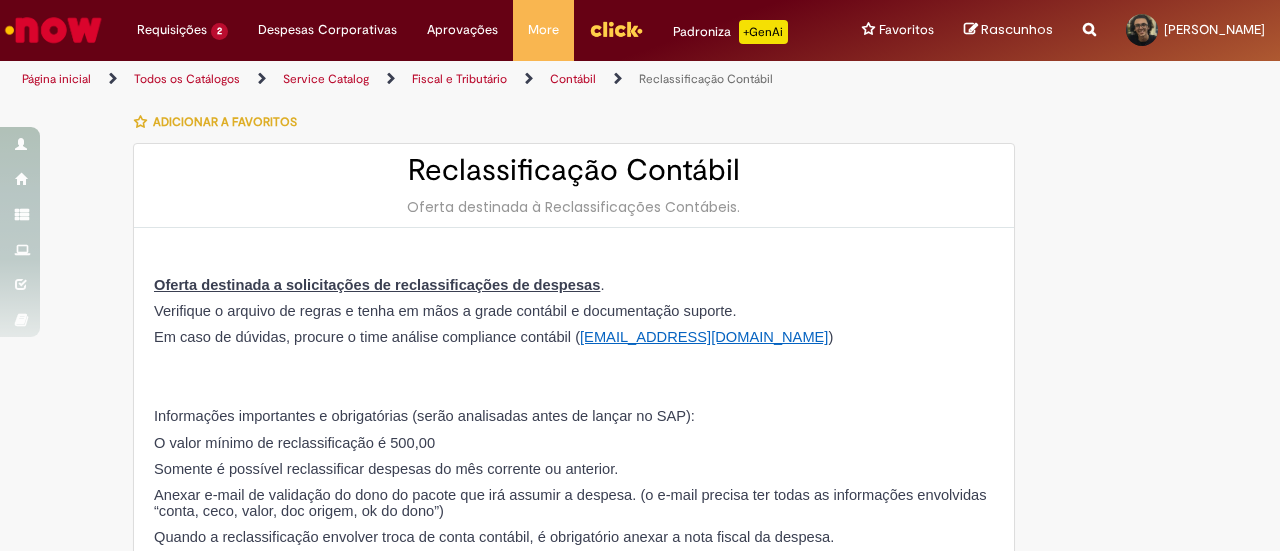 type on "********" 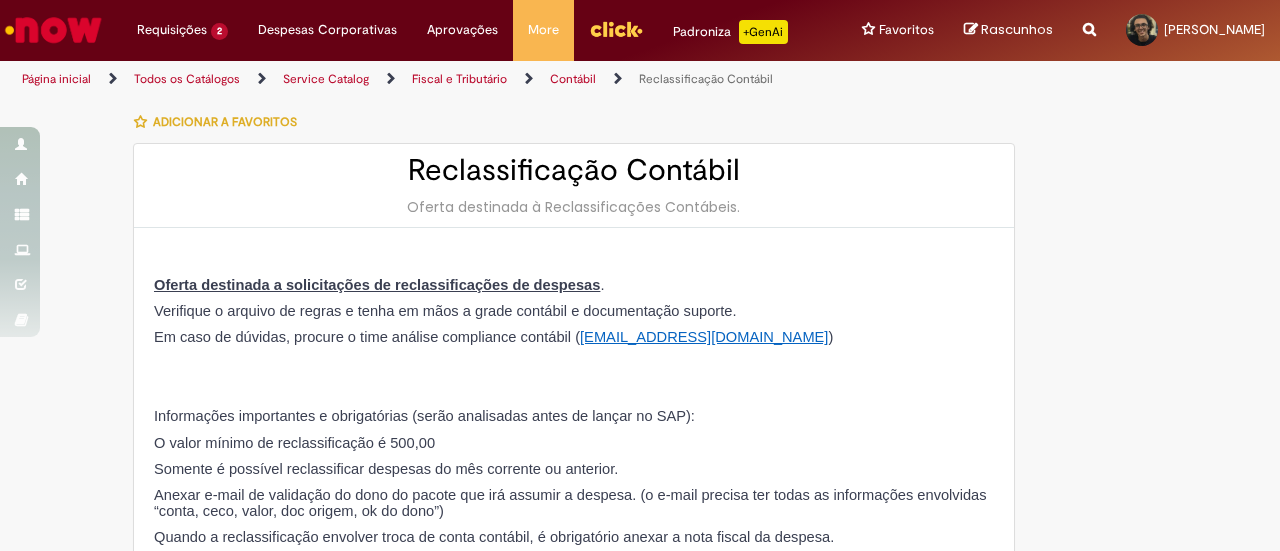 type on "**********" 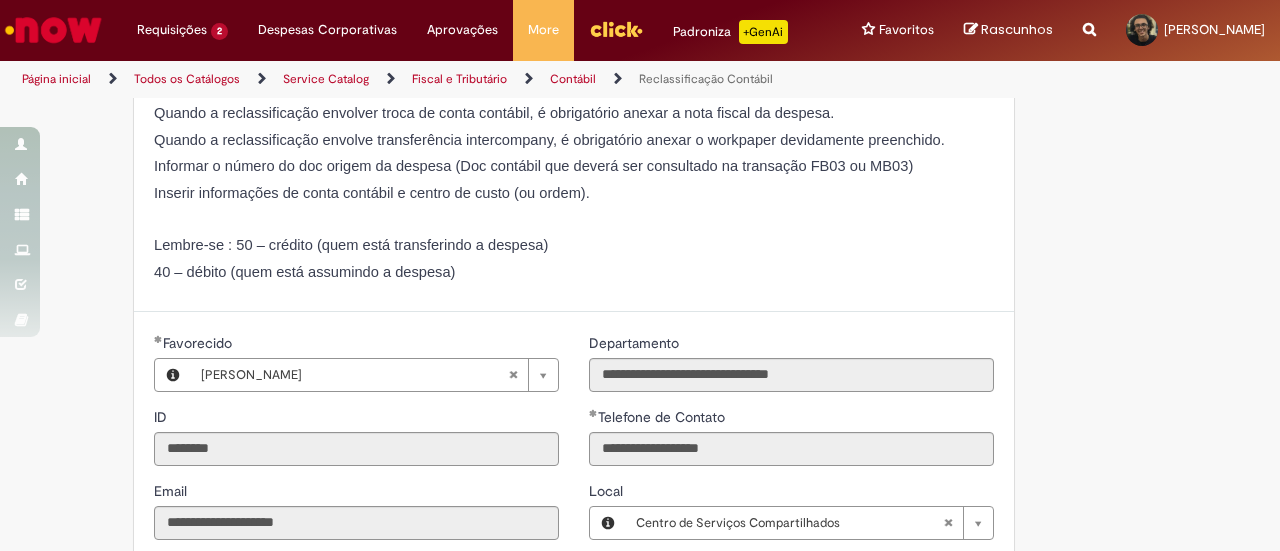 scroll, scrollTop: 423, scrollLeft: 0, axis: vertical 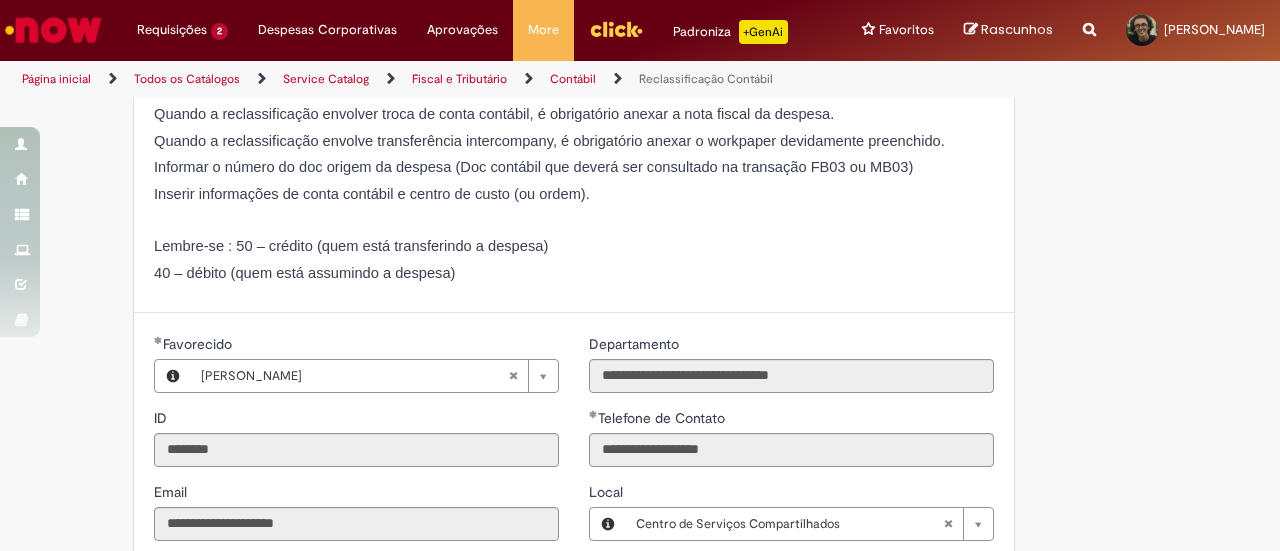 drag, startPoint x: 496, startPoint y: 274, endPoint x: 100, endPoint y: 227, distance: 398.7794 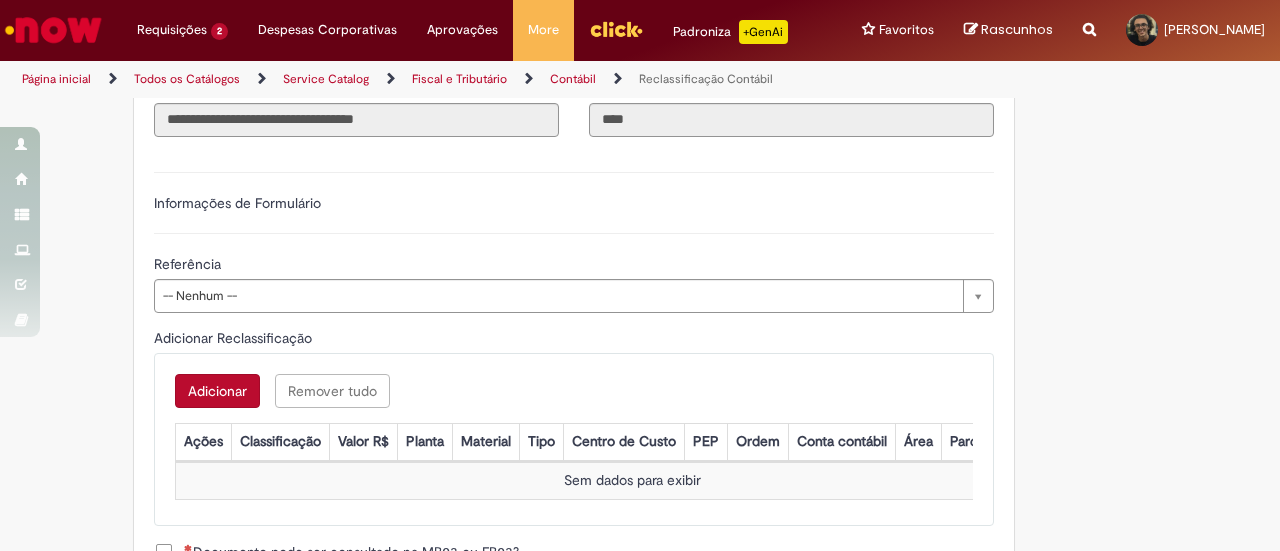scroll, scrollTop: 964, scrollLeft: 0, axis: vertical 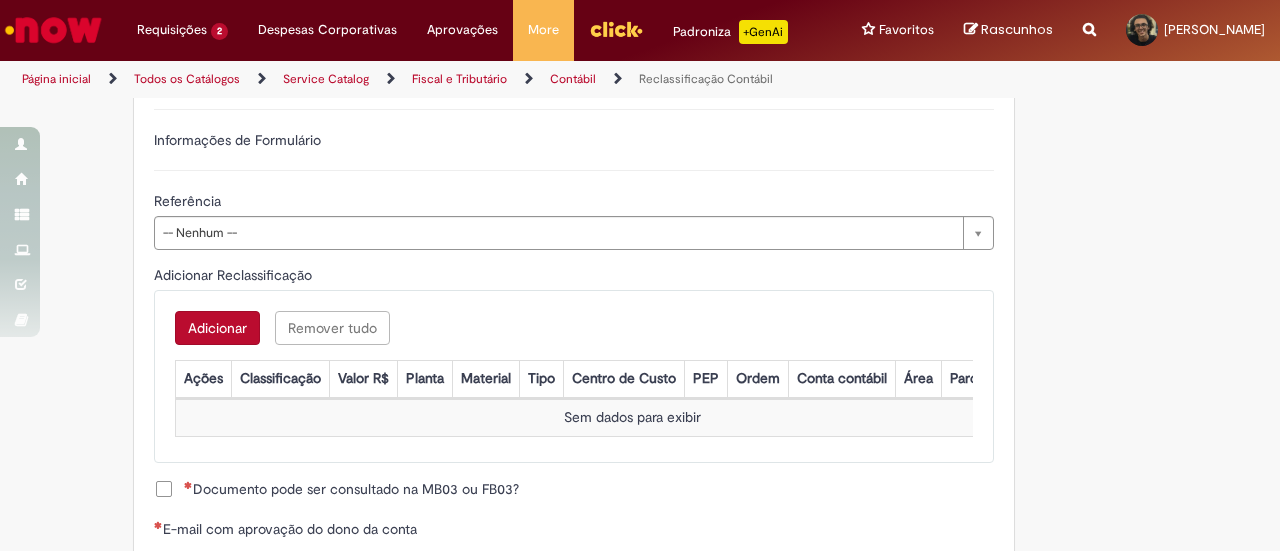click on "Adicionar" at bounding box center [217, 328] 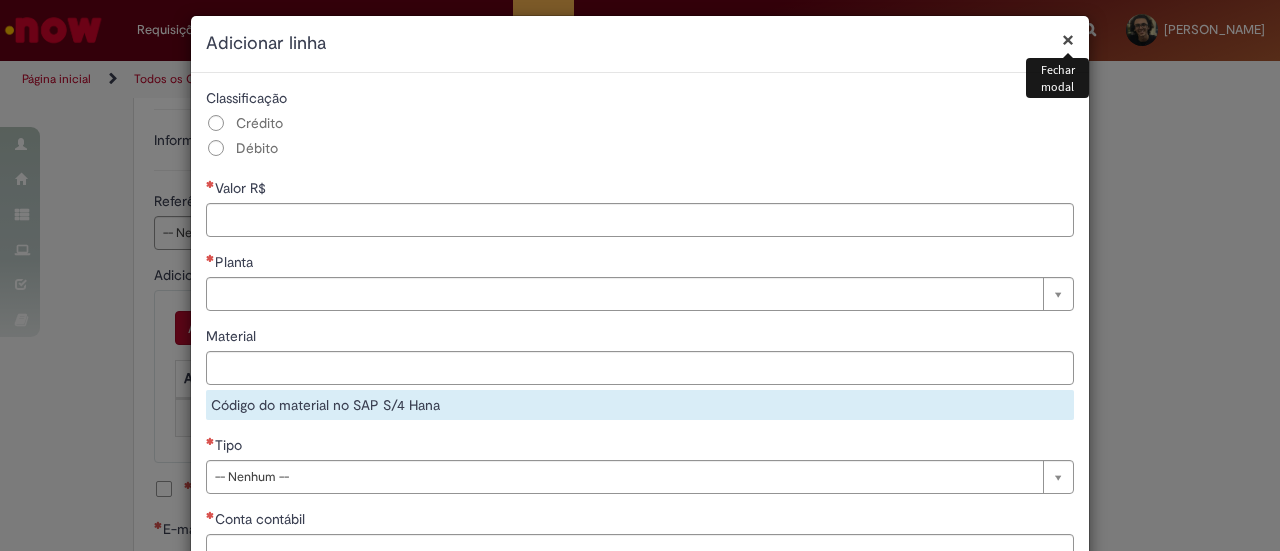 scroll, scrollTop: 0, scrollLeft: 0, axis: both 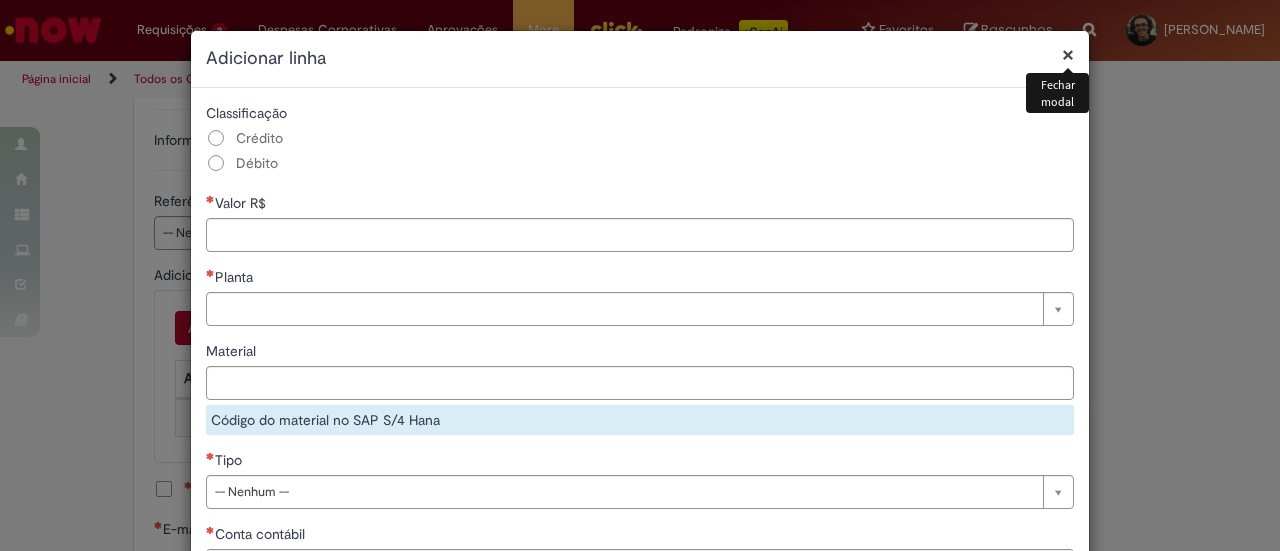 click on "×" at bounding box center [1068, 54] 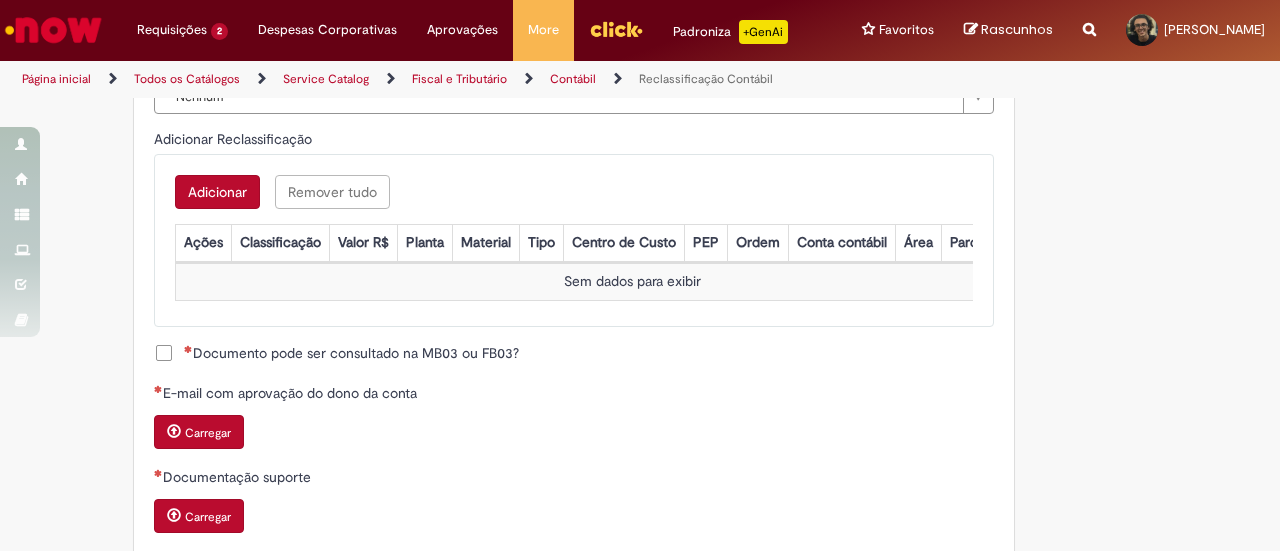 scroll, scrollTop: 1101, scrollLeft: 0, axis: vertical 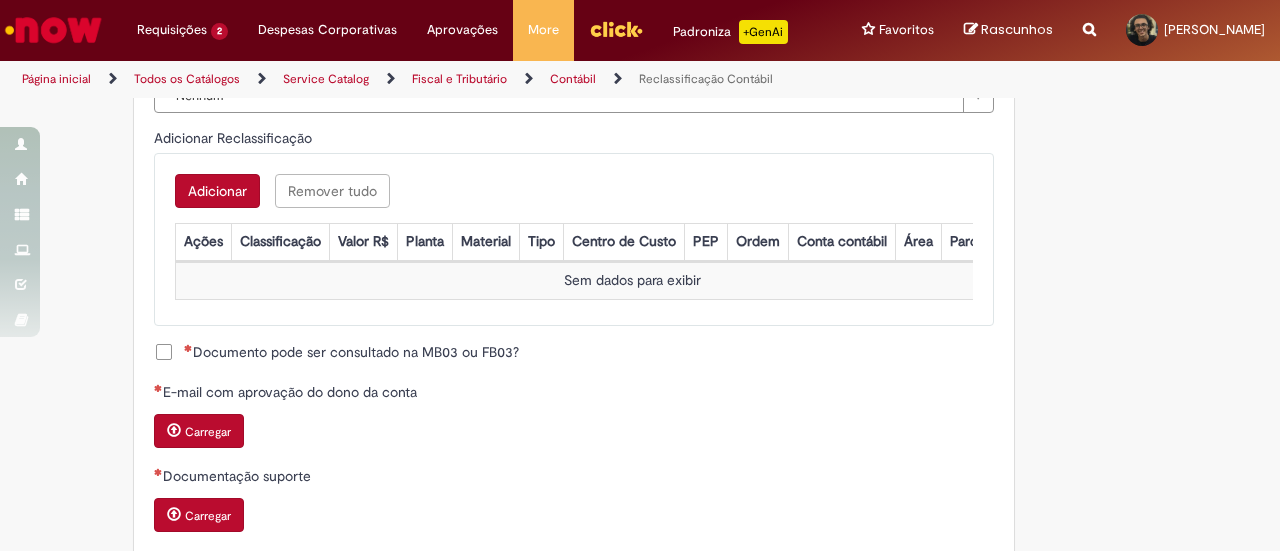 click on "Adicionar" at bounding box center [217, 191] 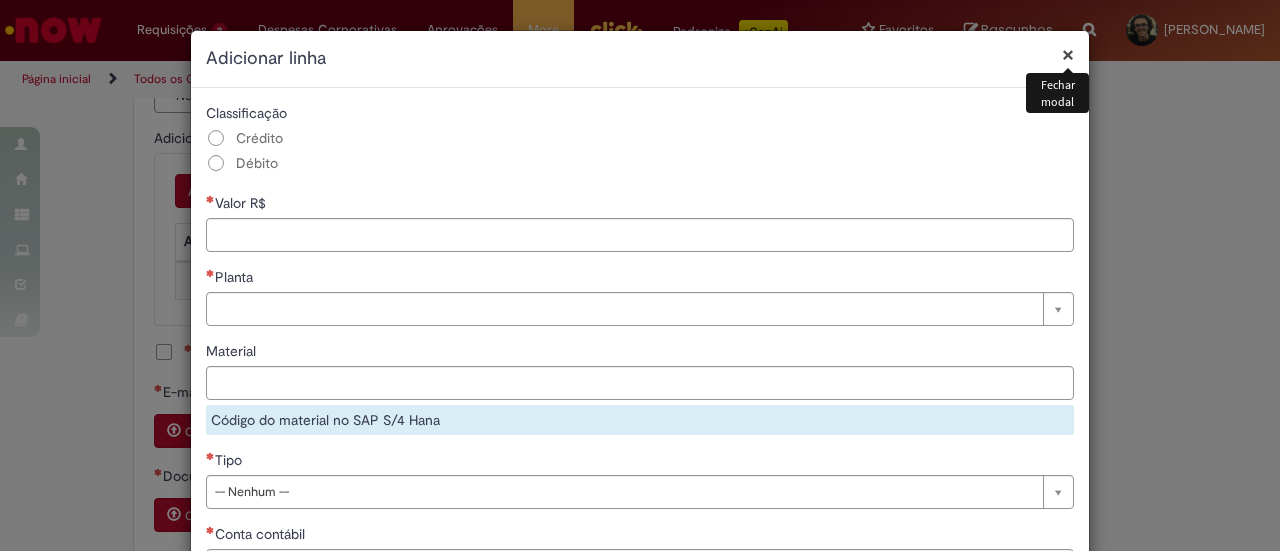 click on "×" at bounding box center (1068, 54) 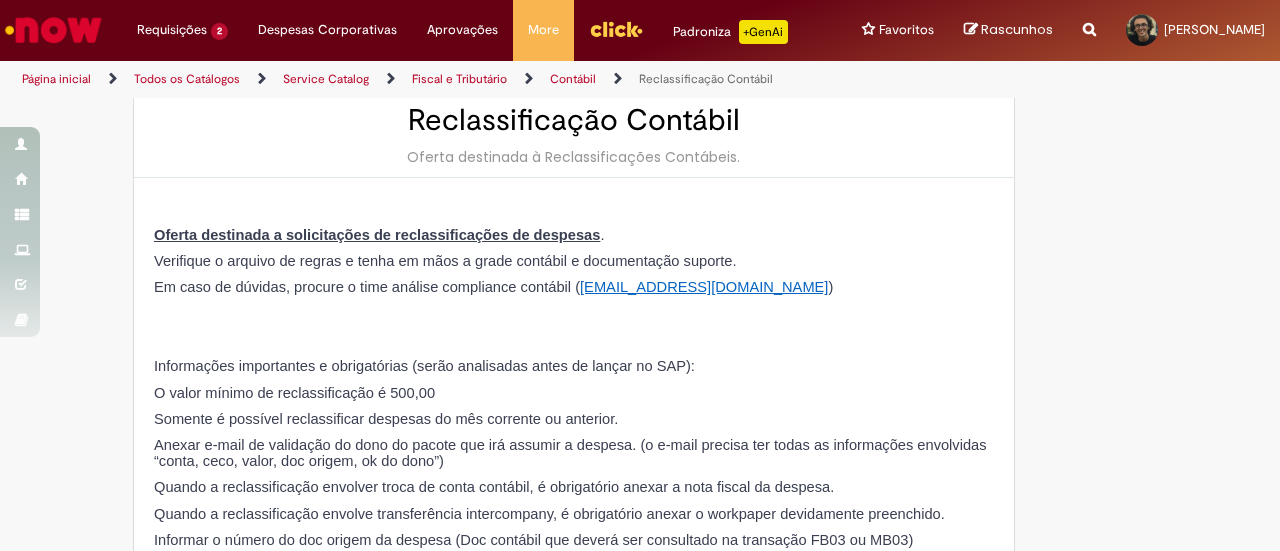 scroll, scrollTop: 0, scrollLeft: 0, axis: both 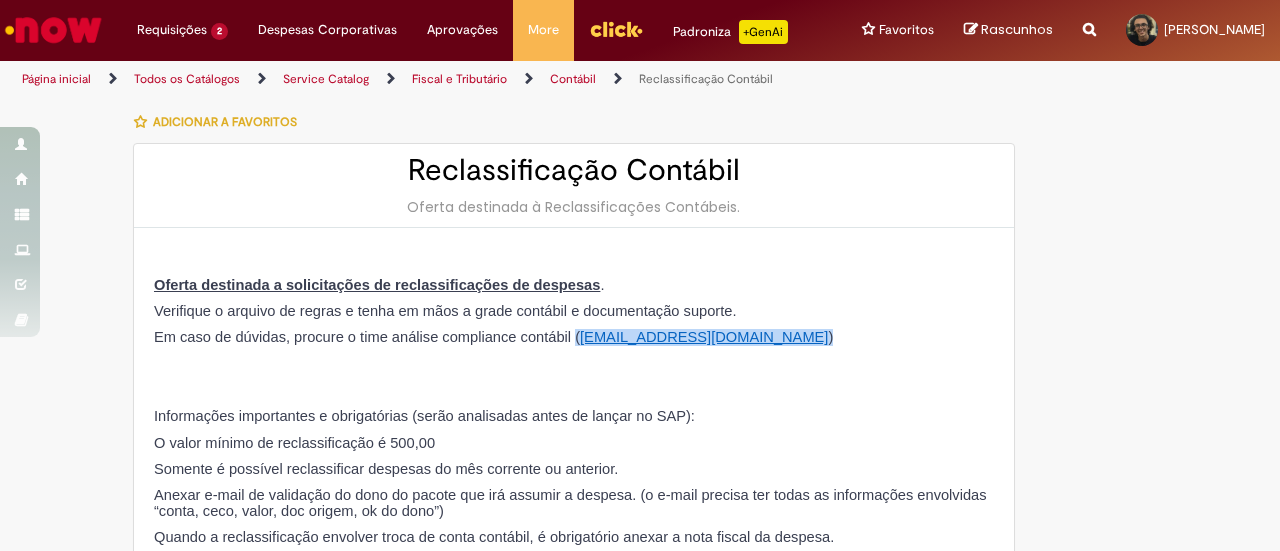 drag, startPoint x: 529, startPoint y: 336, endPoint x: 766, endPoint y: 339, distance: 237.01898 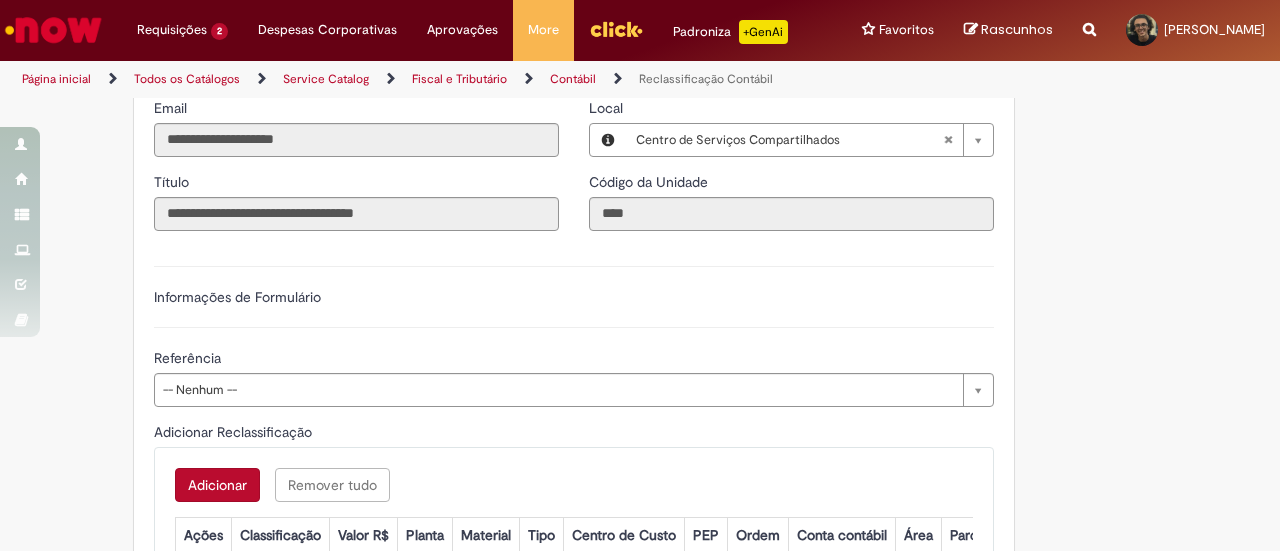 scroll, scrollTop: 870, scrollLeft: 0, axis: vertical 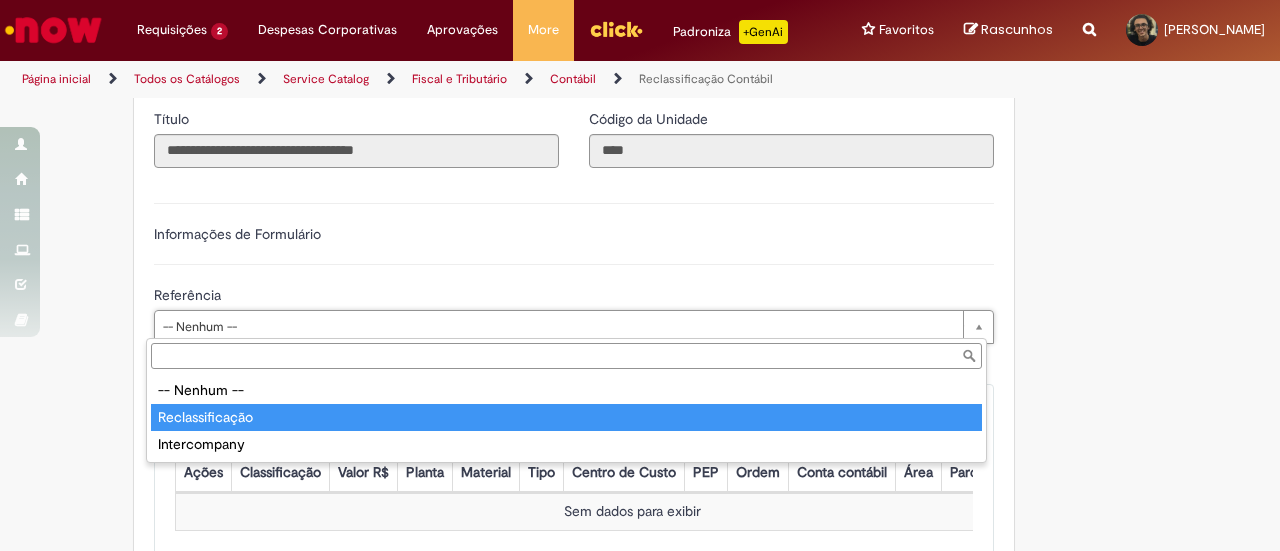 type on "**********" 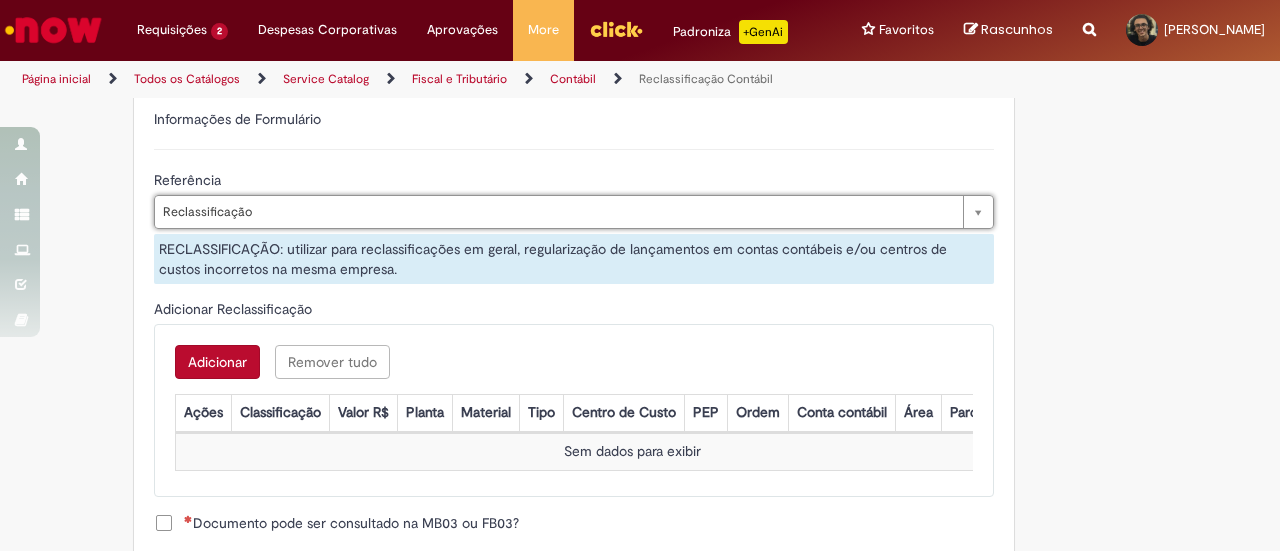 scroll, scrollTop: 991, scrollLeft: 0, axis: vertical 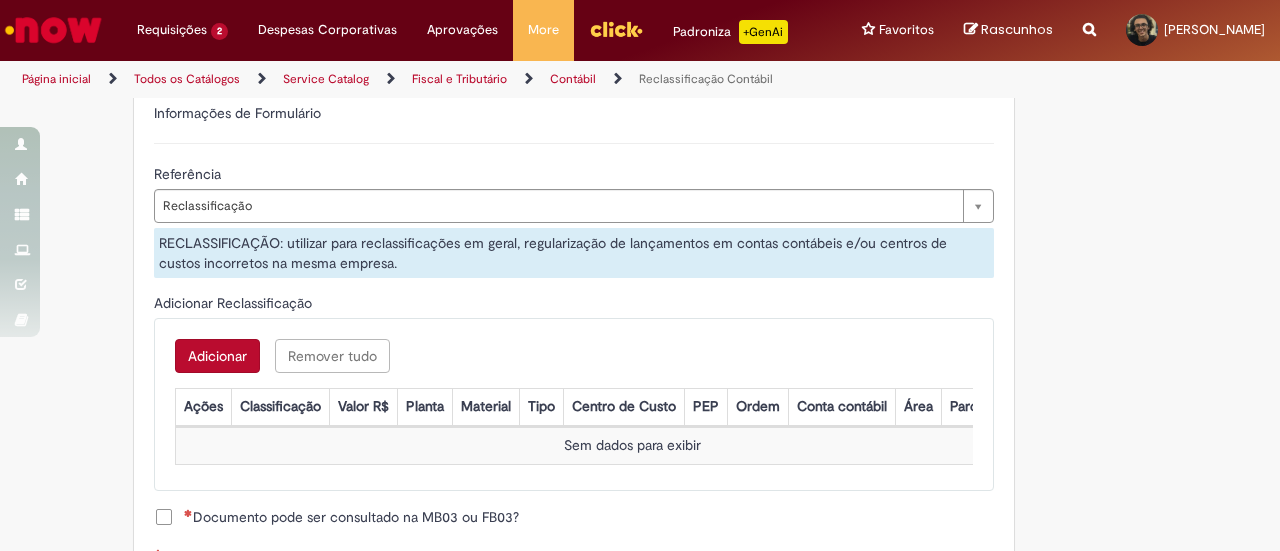 click on "Adicionar" at bounding box center [217, 356] 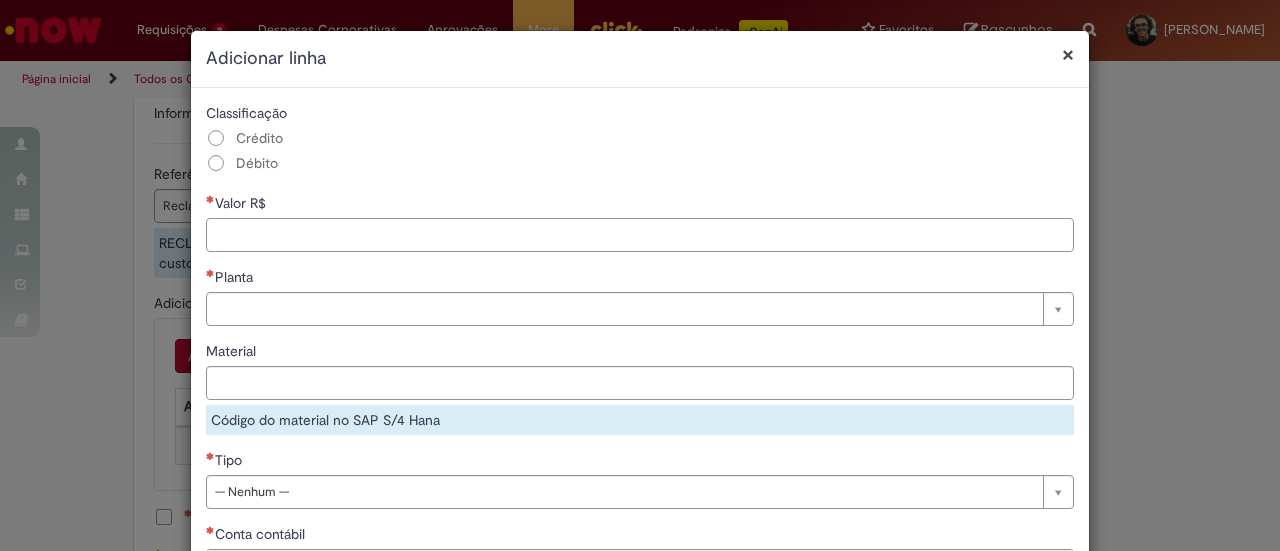 click on "Valor R$" at bounding box center [640, 235] 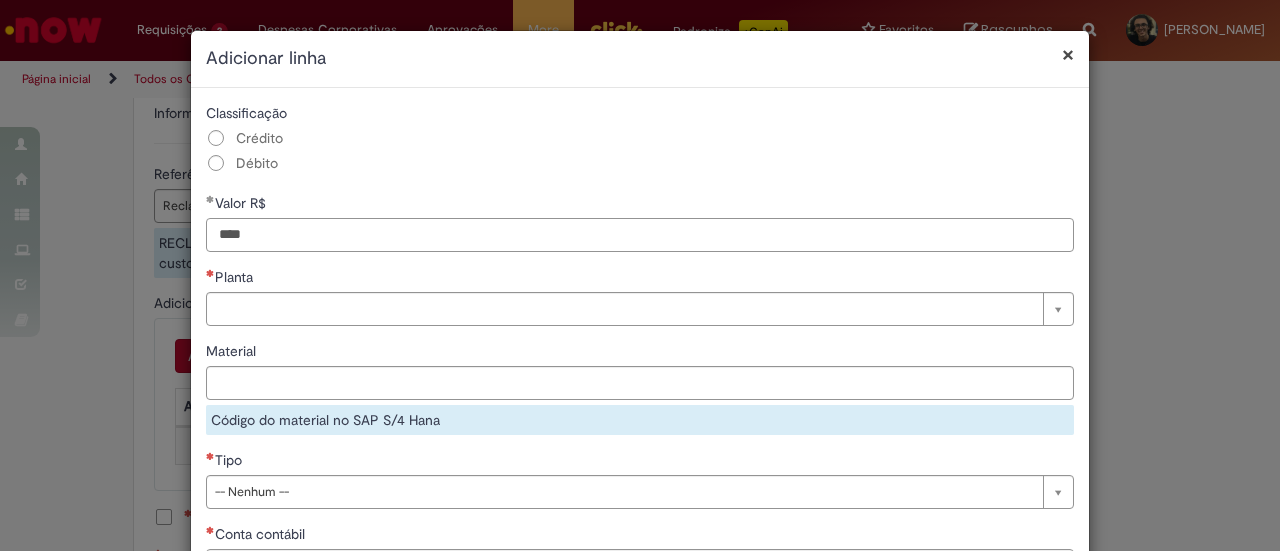click on "****" at bounding box center [640, 235] 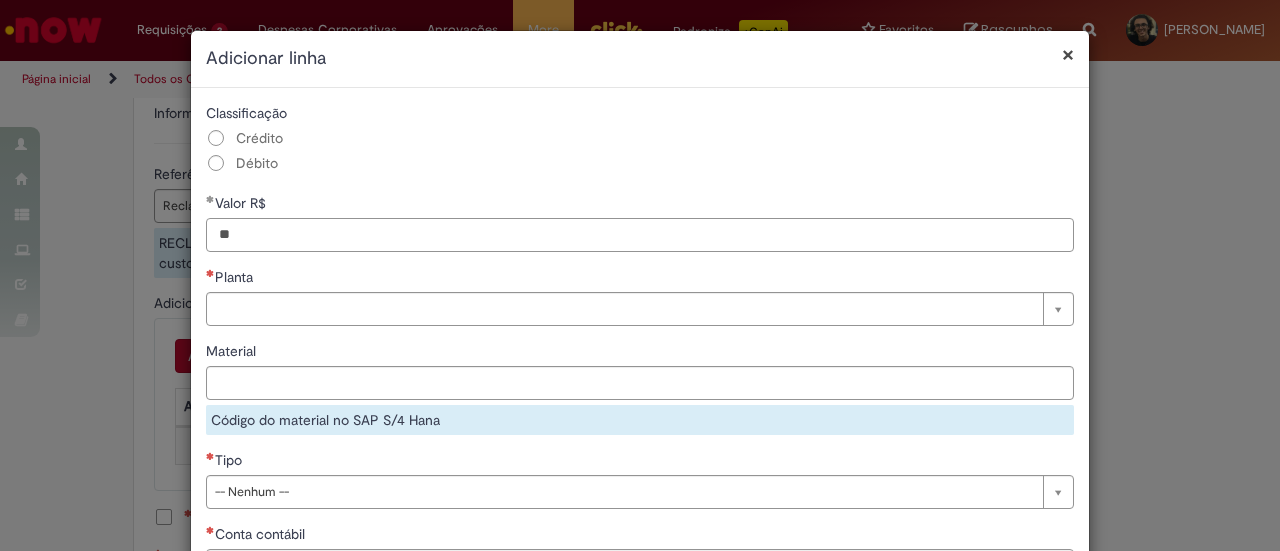 type on "*" 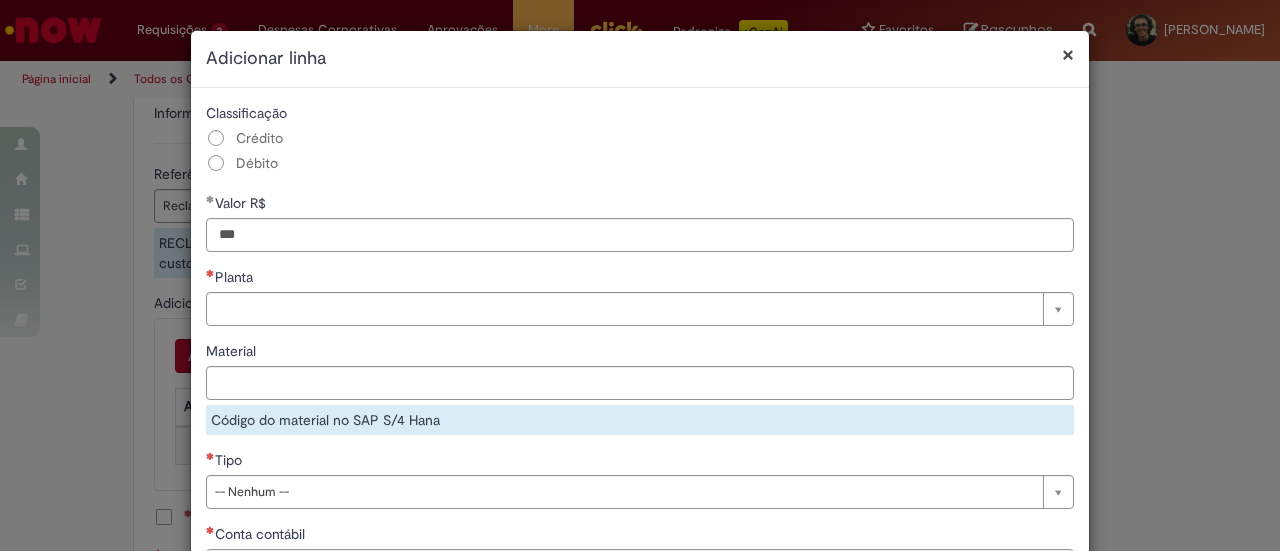 type on "****" 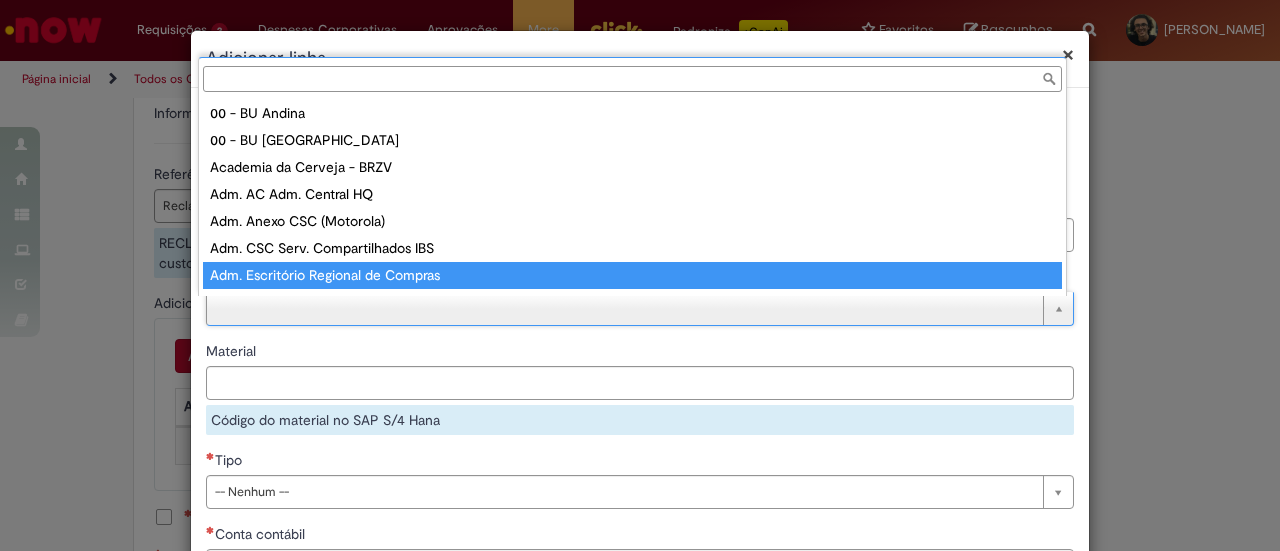 scroll, scrollTop: 16, scrollLeft: 0, axis: vertical 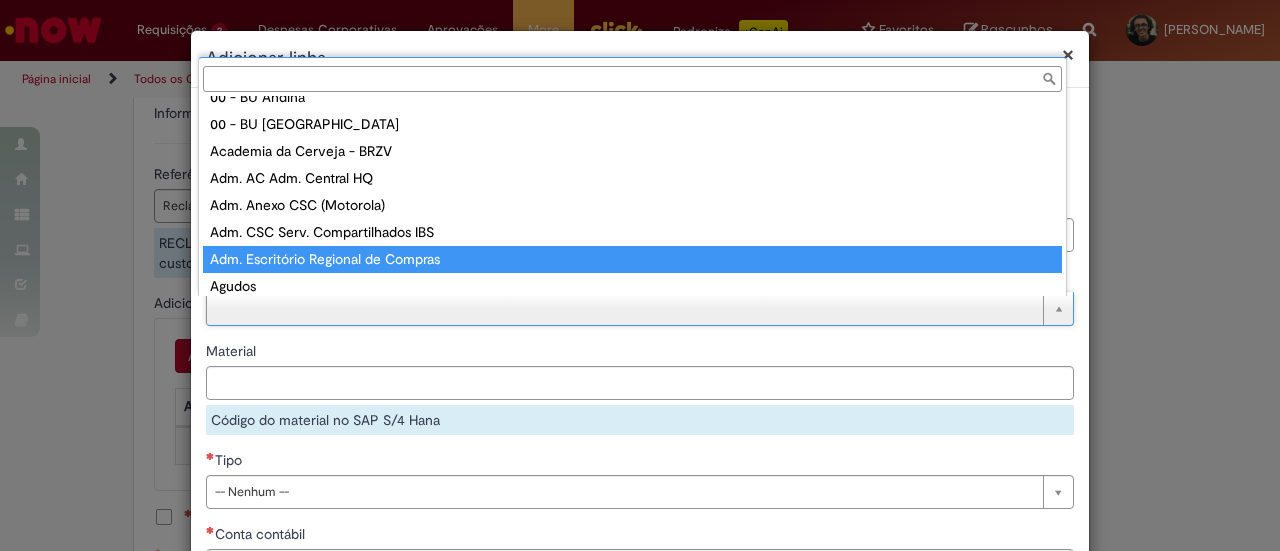 type on "**********" 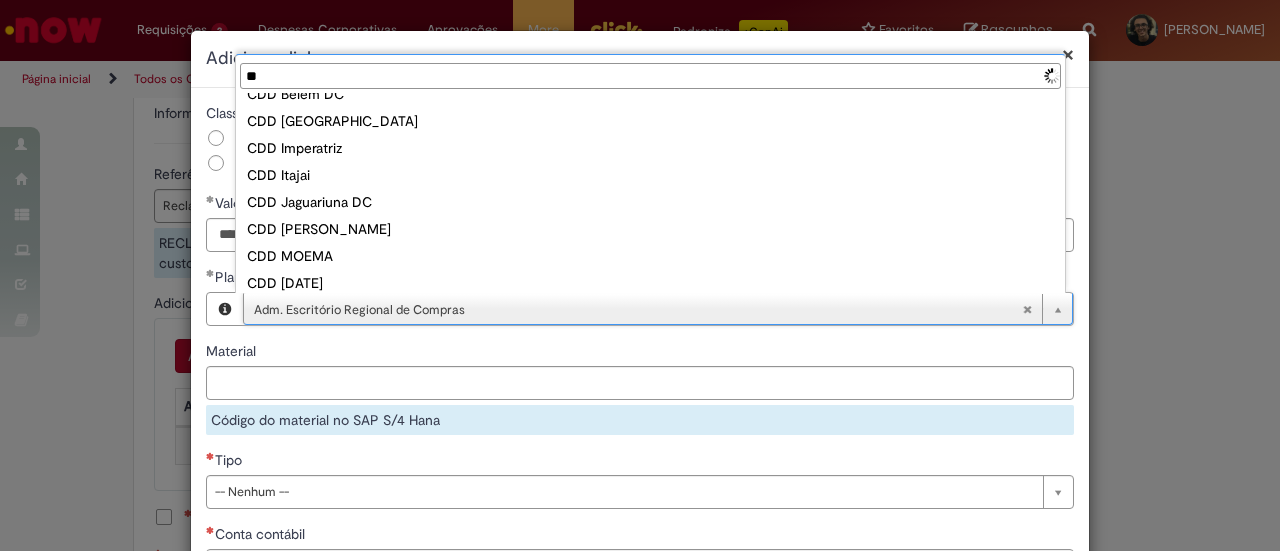 type on "*" 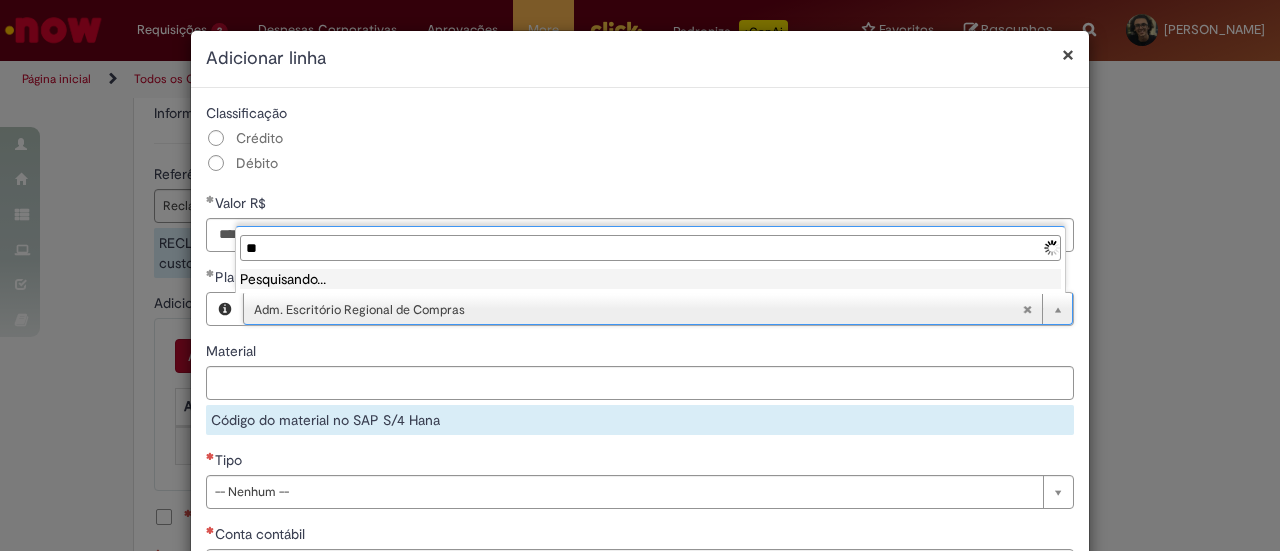 type on "*" 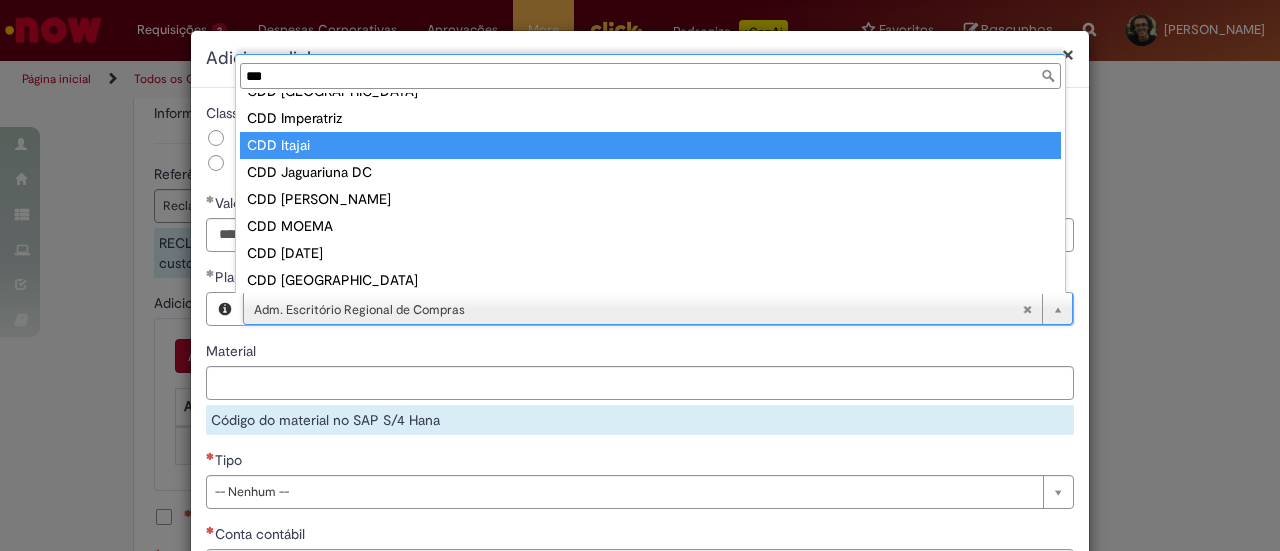 scroll, scrollTop: 0, scrollLeft: 0, axis: both 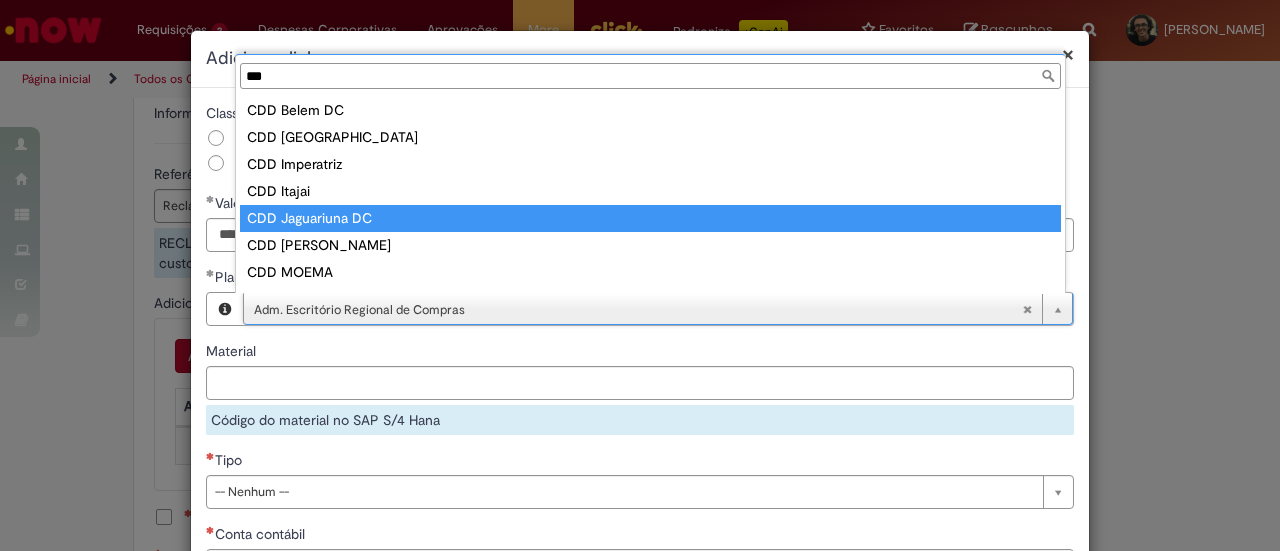 type on "***" 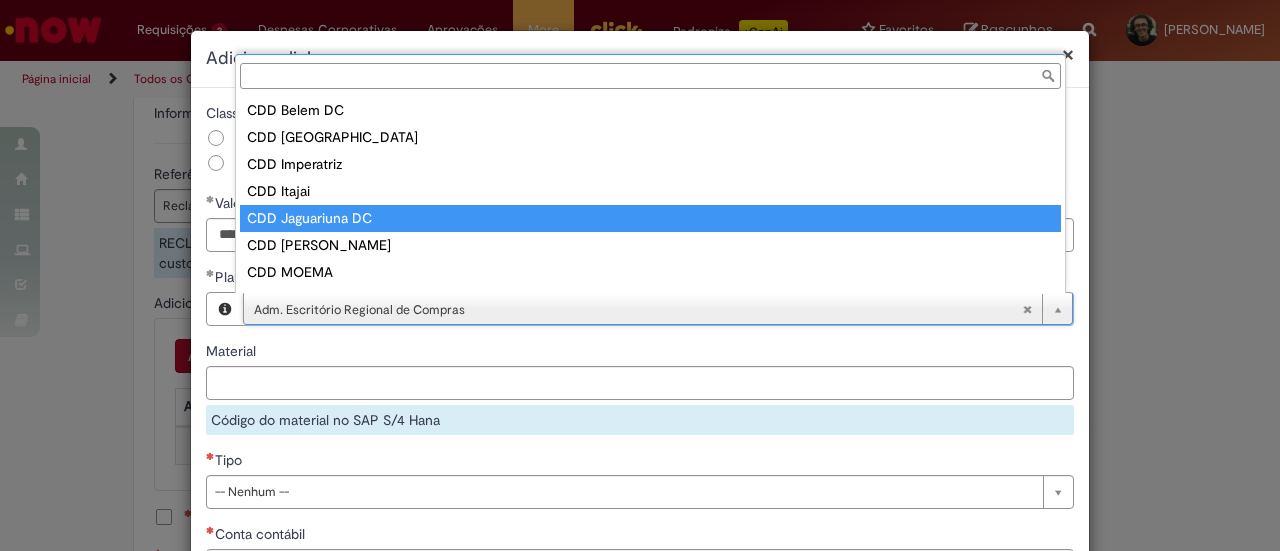 scroll, scrollTop: 0, scrollLeft: 124, axis: horizontal 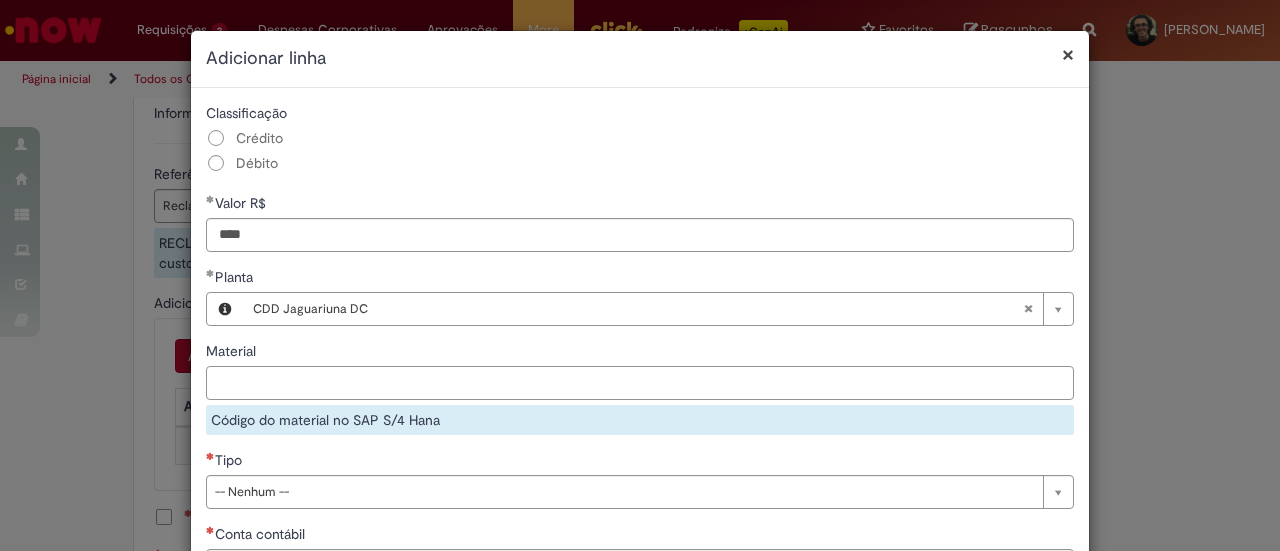 click on "Material" at bounding box center [640, 383] 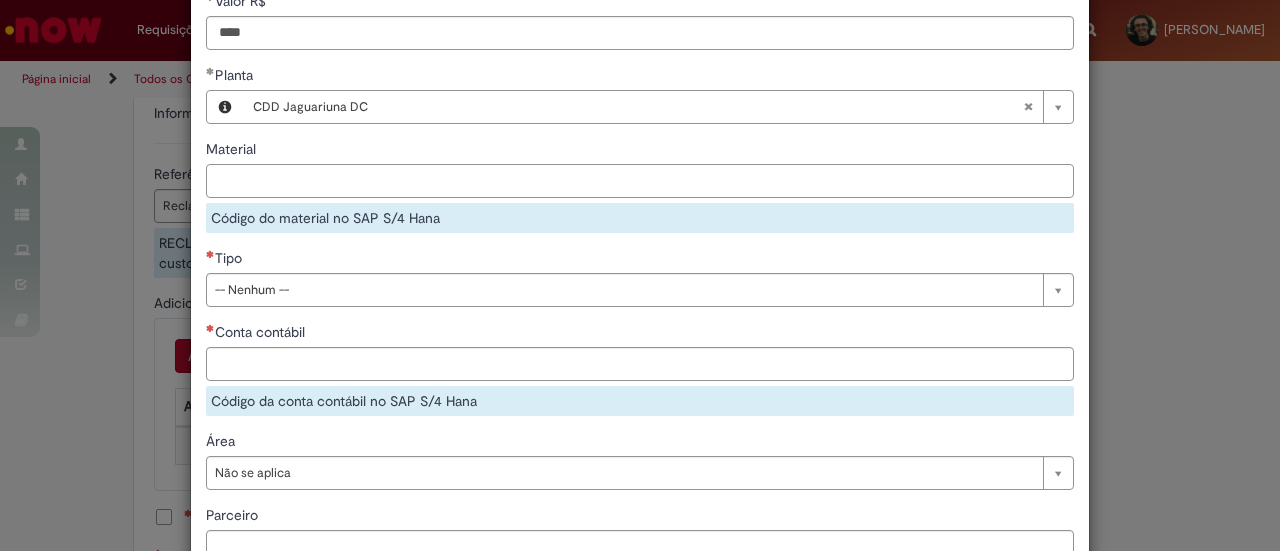 scroll, scrollTop: 204, scrollLeft: 0, axis: vertical 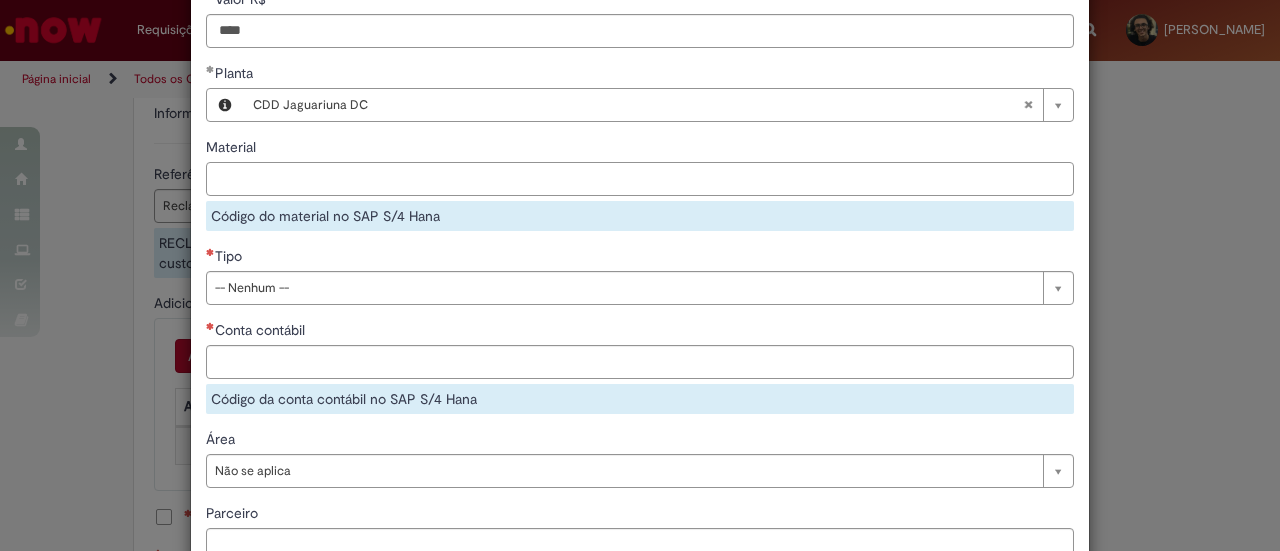 click on "Material" at bounding box center [640, 179] 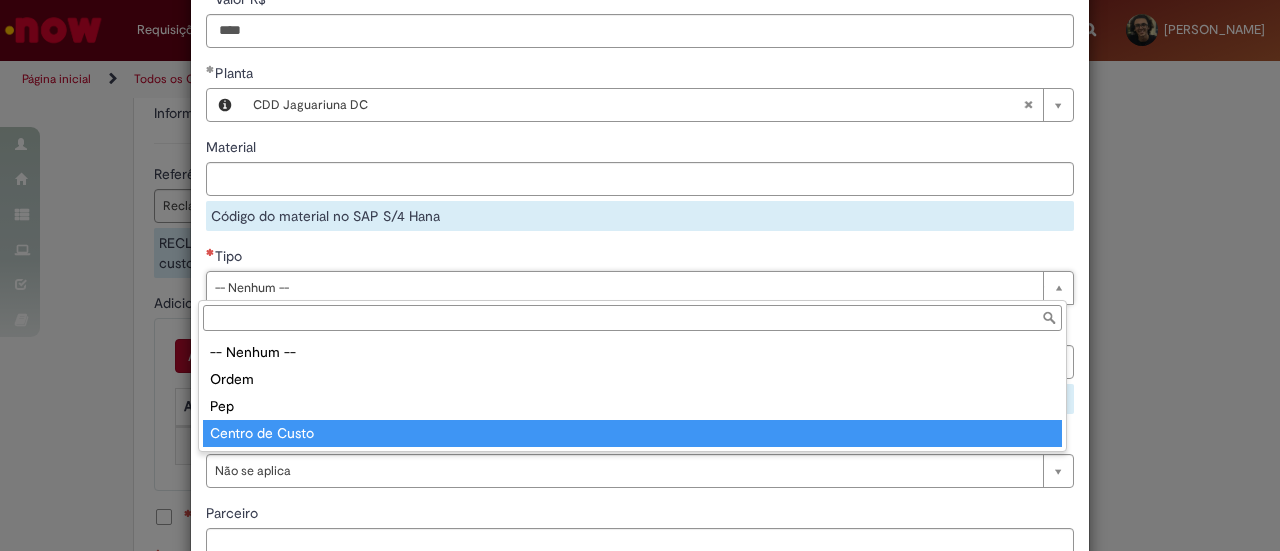 type on "**********" 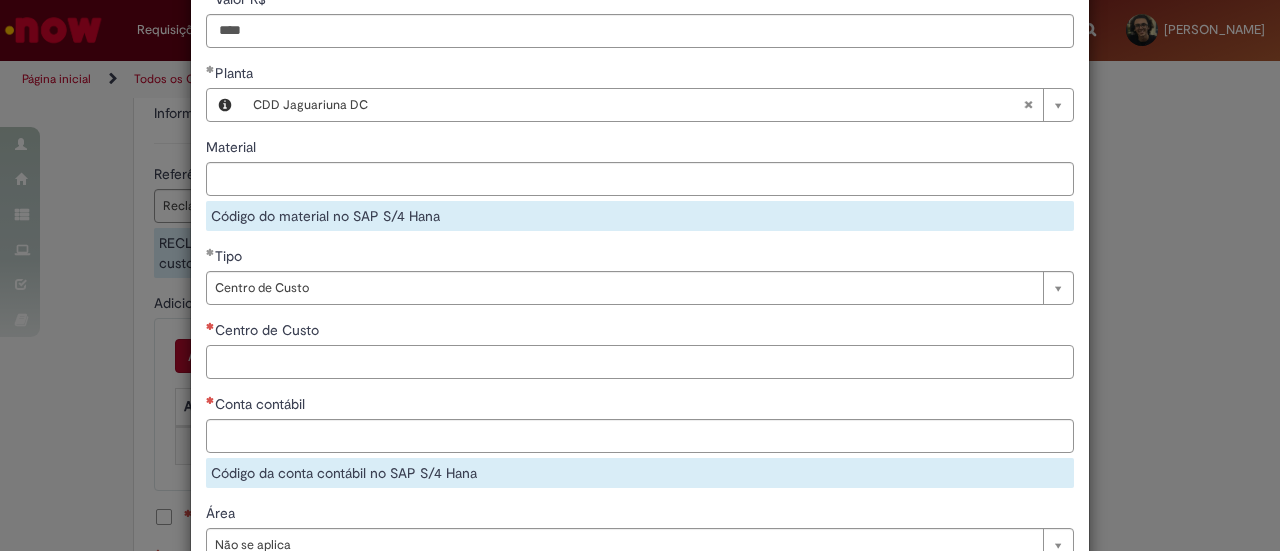 click on "Centro de Custo" at bounding box center (640, 362) 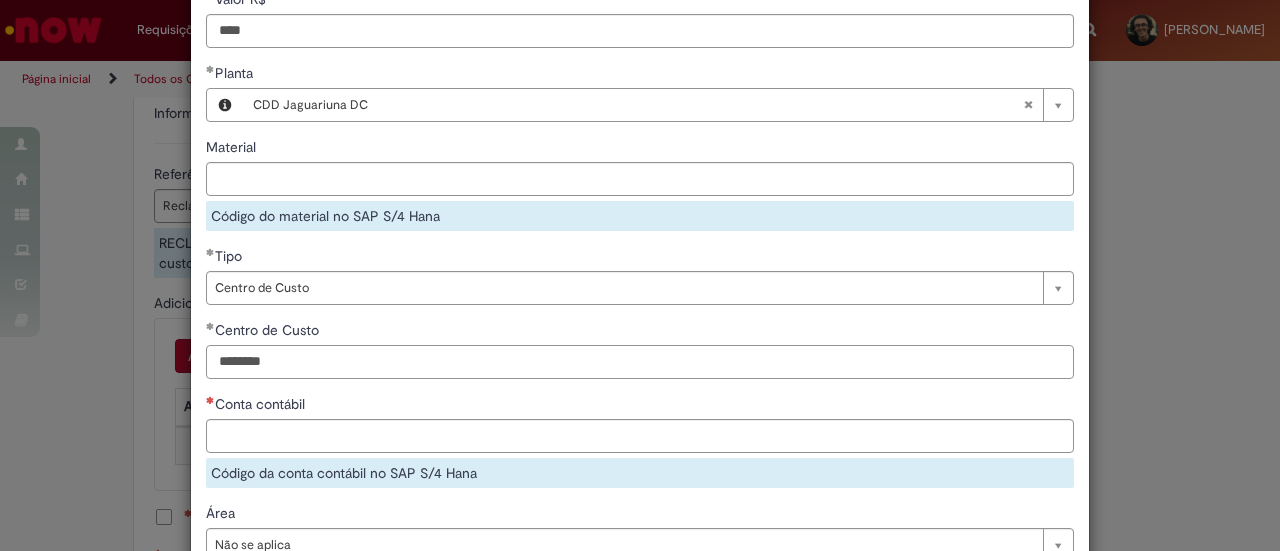 click on "********" at bounding box center (640, 362) 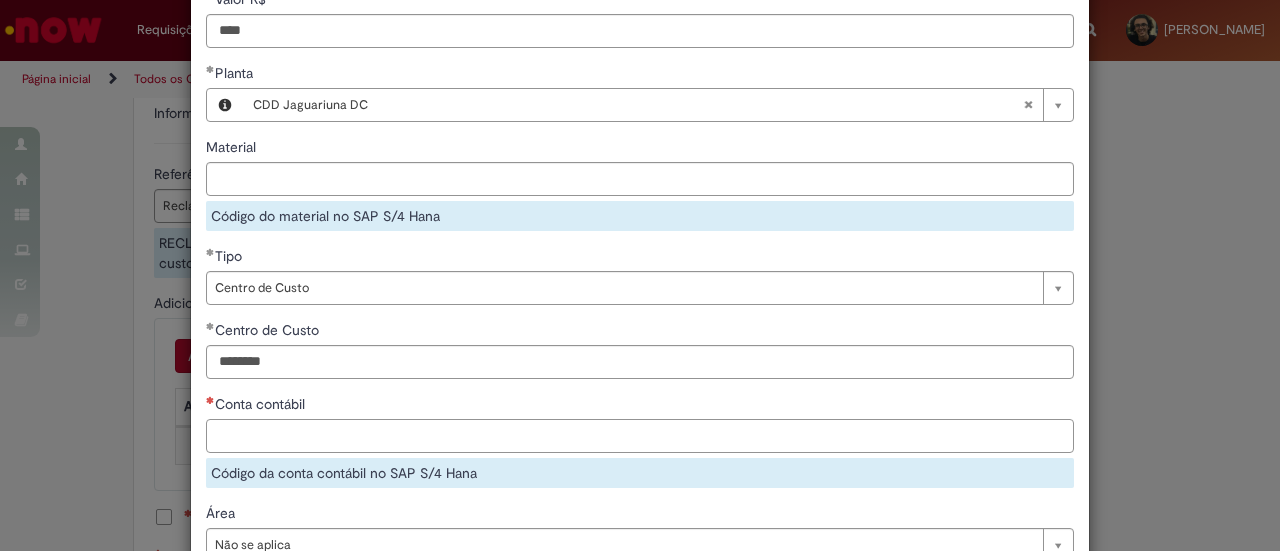 click on "Conta contábil" at bounding box center [640, 436] 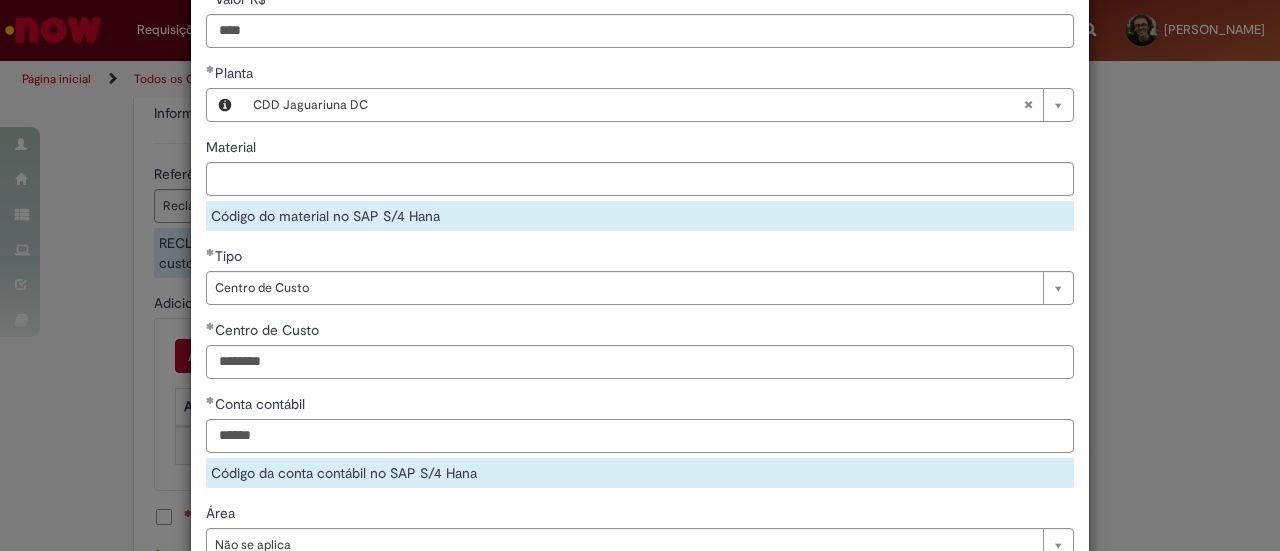 scroll, scrollTop: 408, scrollLeft: 0, axis: vertical 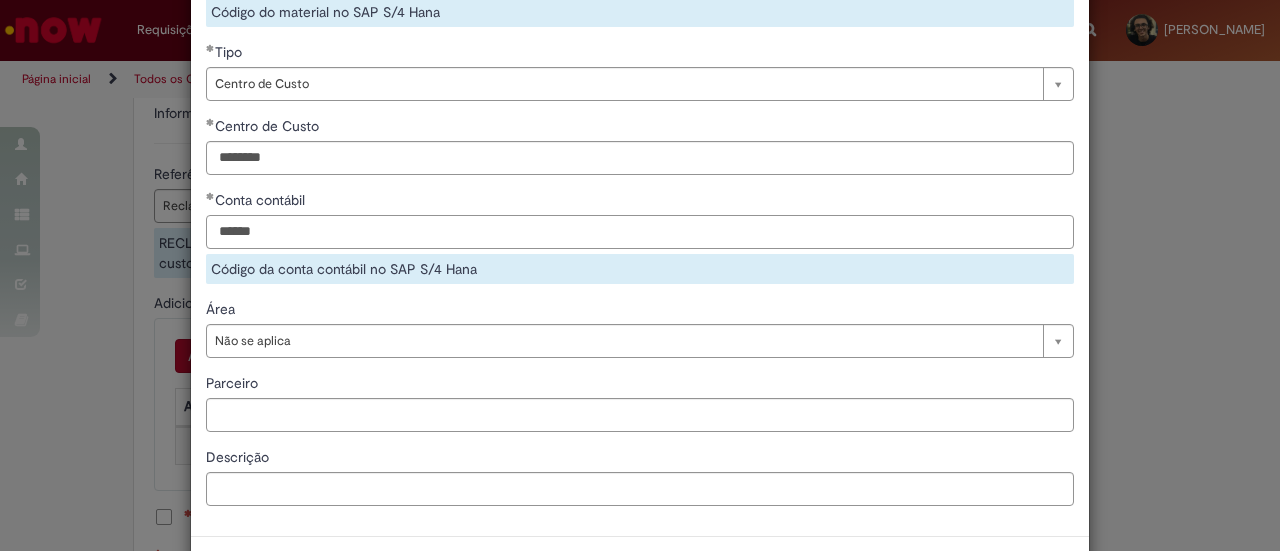 type on "******" 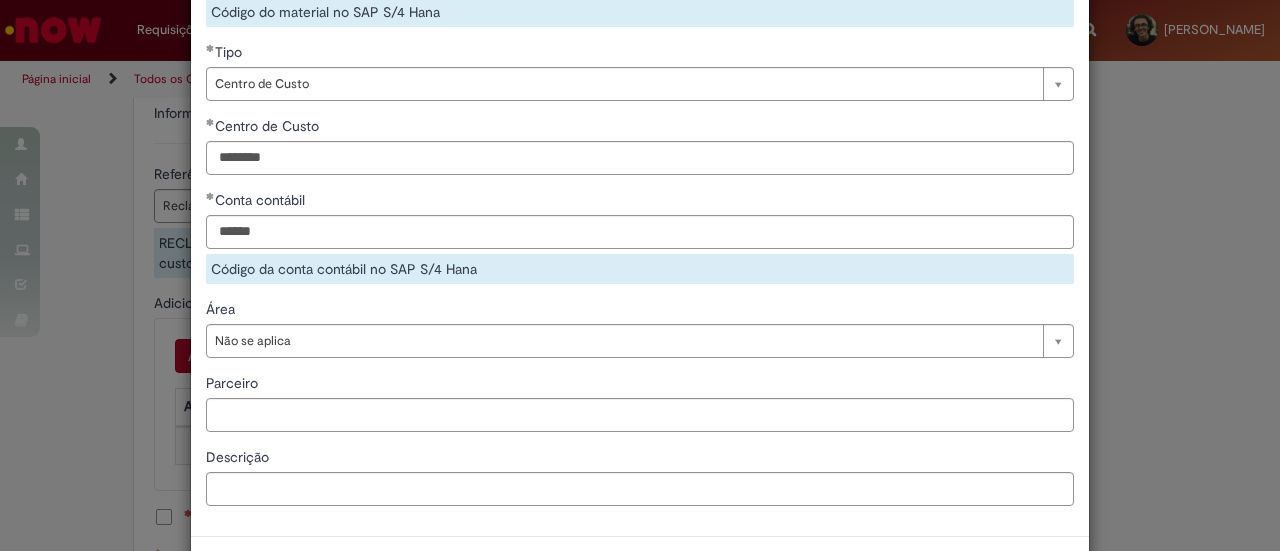 type 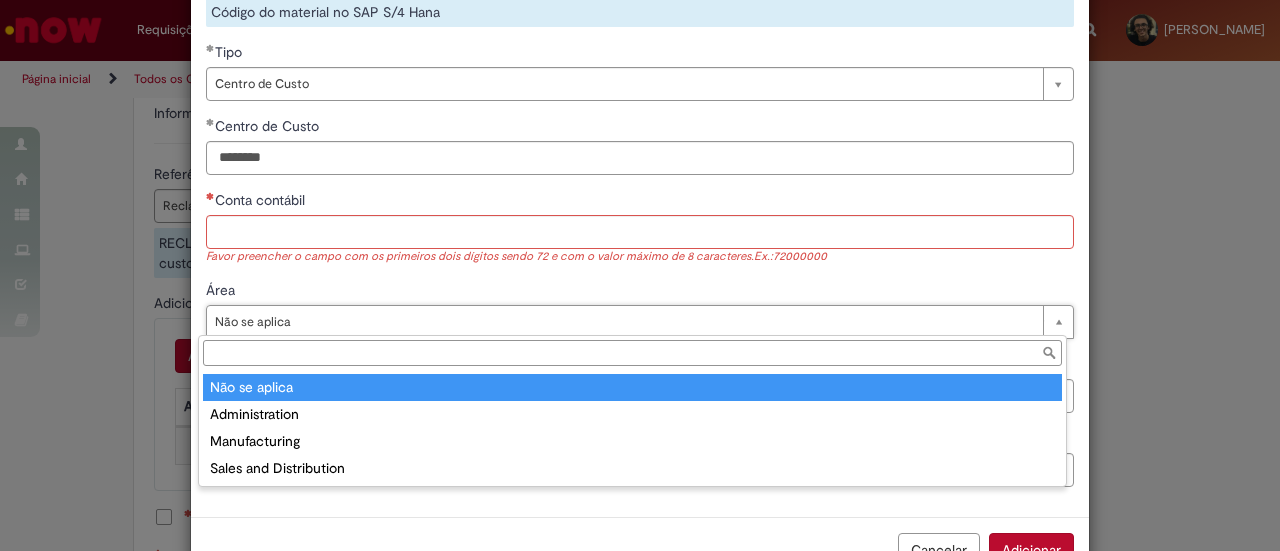 type on "**********" 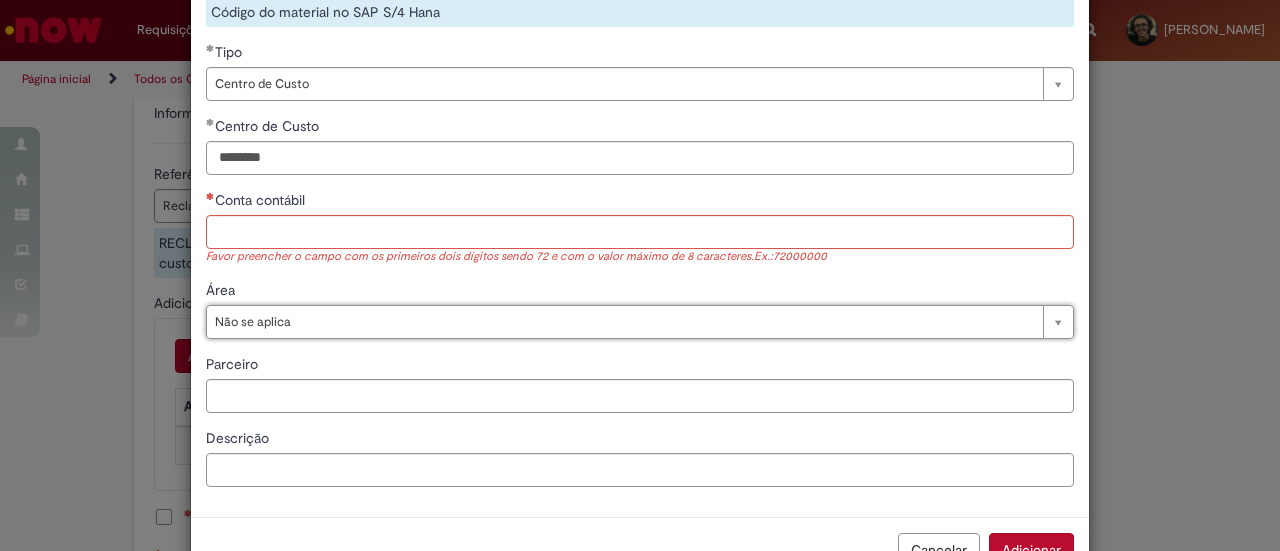 scroll, scrollTop: 0, scrollLeft: 82, axis: horizontal 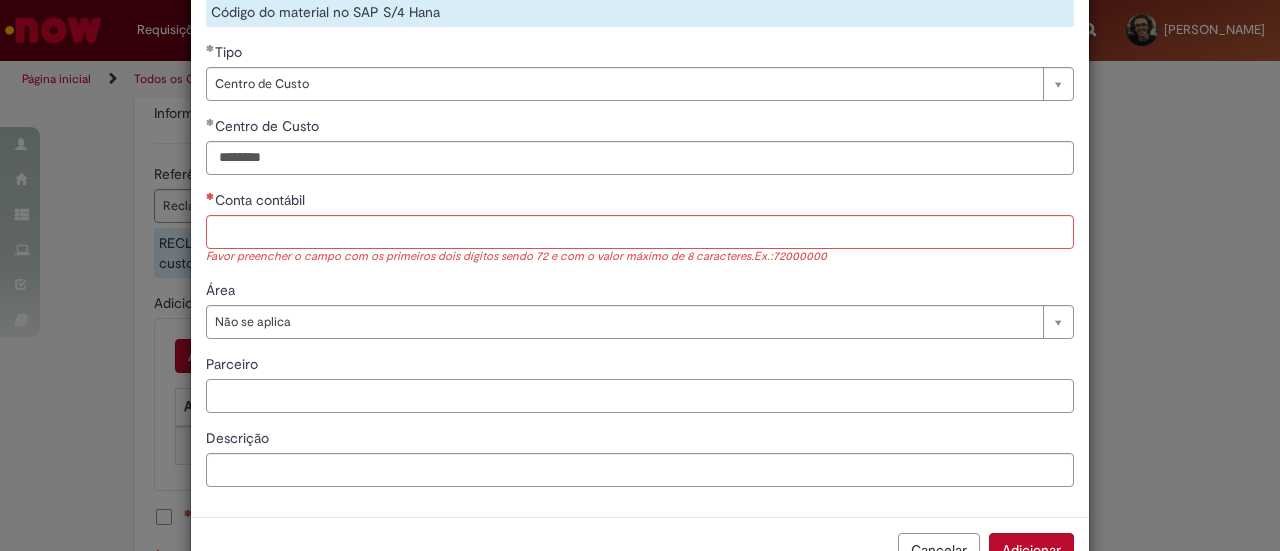 click on "Parceiro" at bounding box center [640, 396] 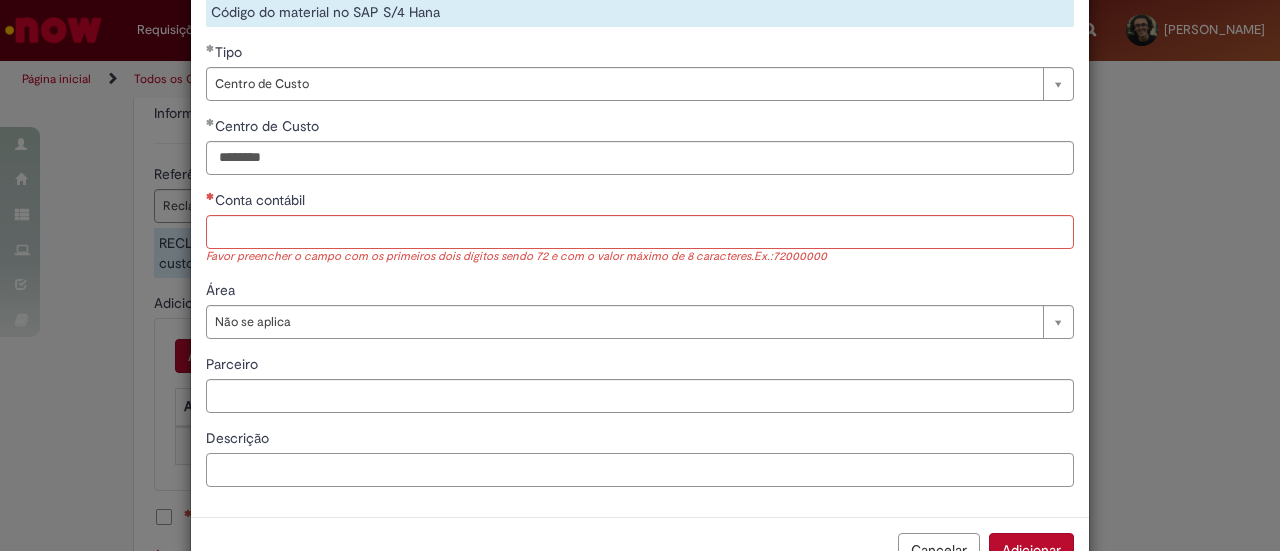 click on "Descrição" at bounding box center (640, 470) 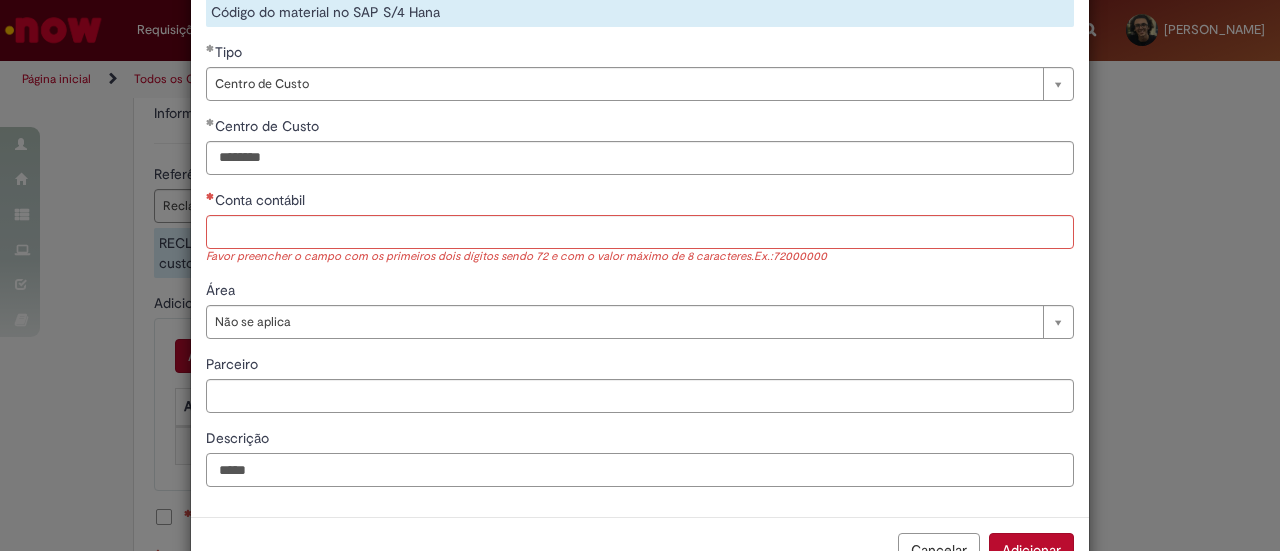 type on "*****" 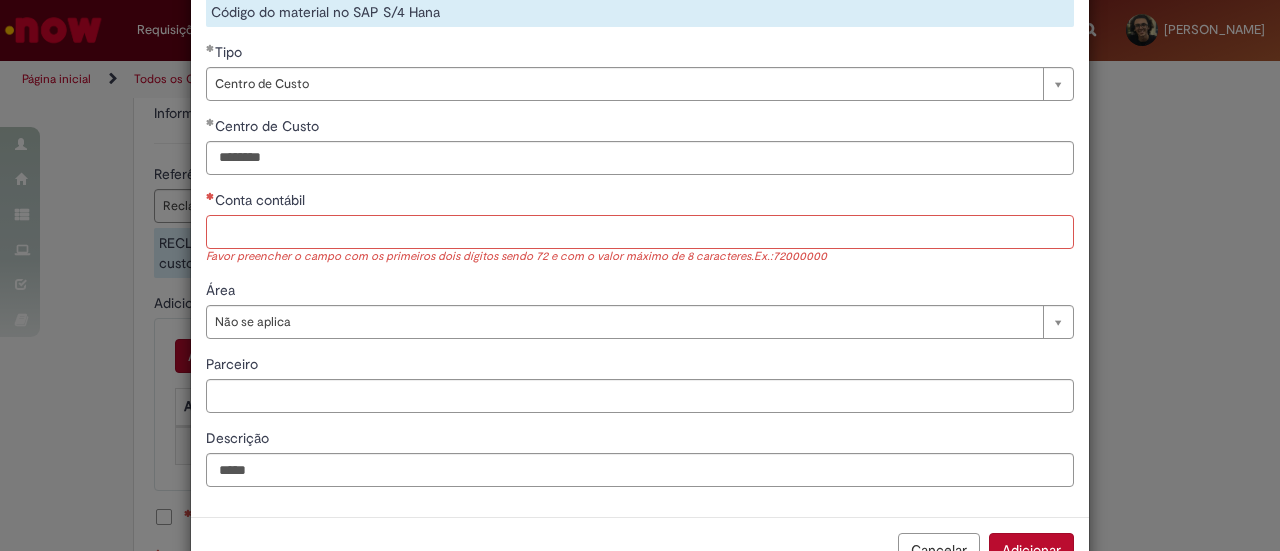 click on "Conta contábil" at bounding box center (640, 232) 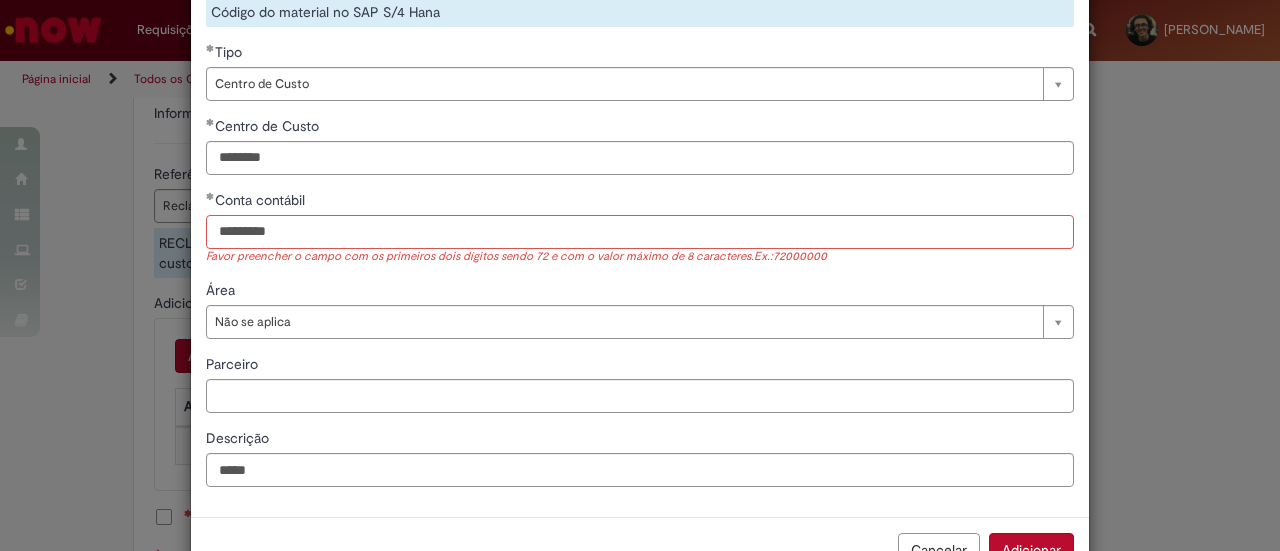 type on "*********" 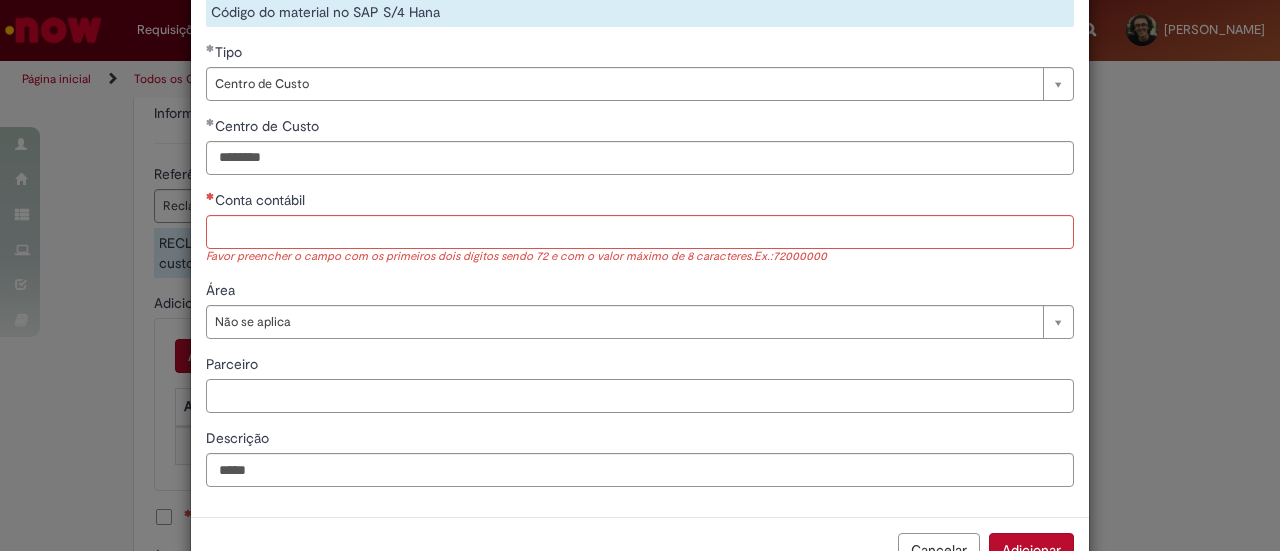 click on "Parceiro" at bounding box center [640, 396] 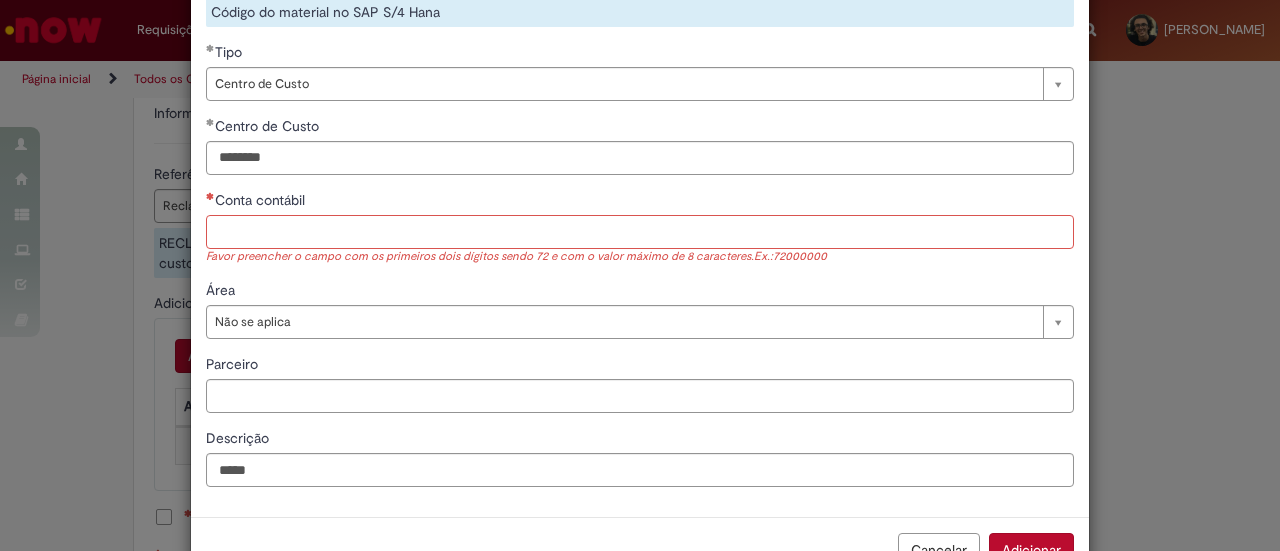 click on "Conta contábil" at bounding box center [640, 232] 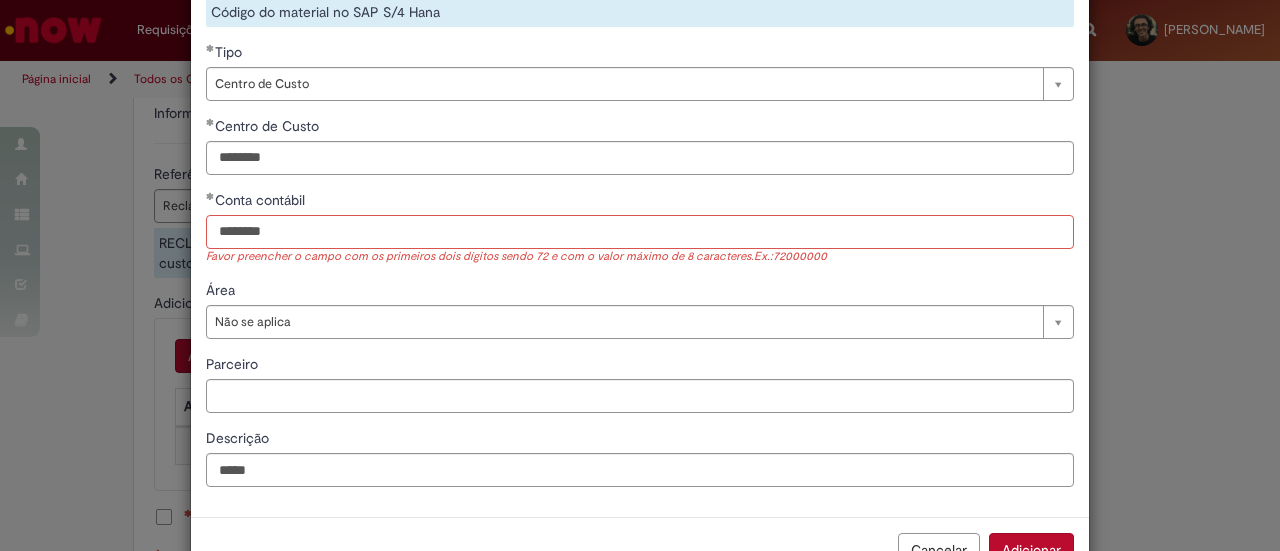 type on "********" 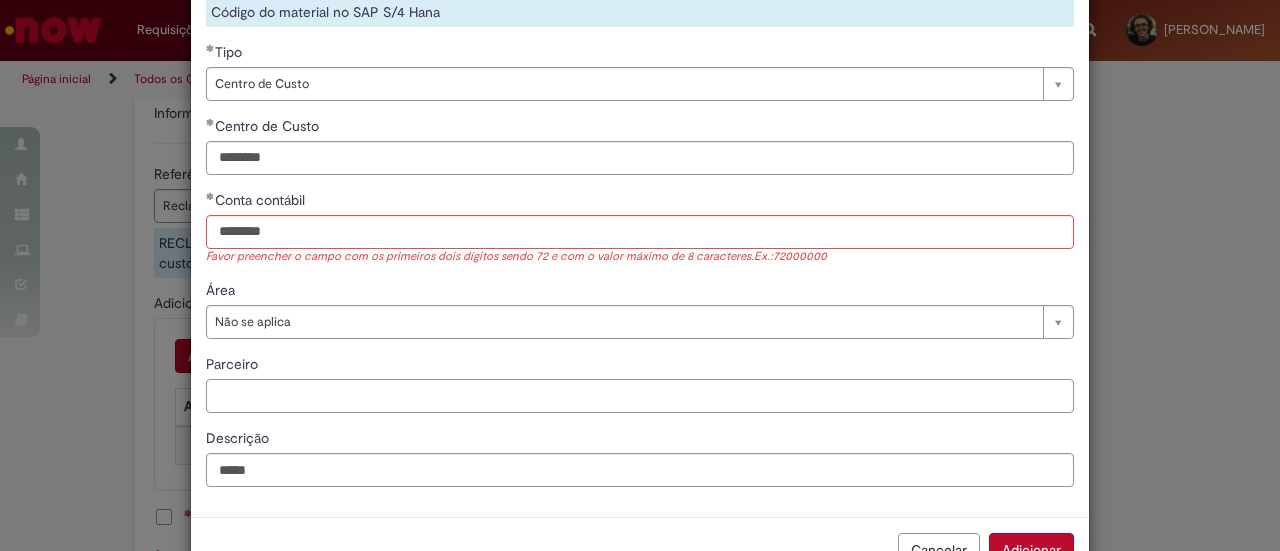 click on "Parceiro" at bounding box center [640, 396] 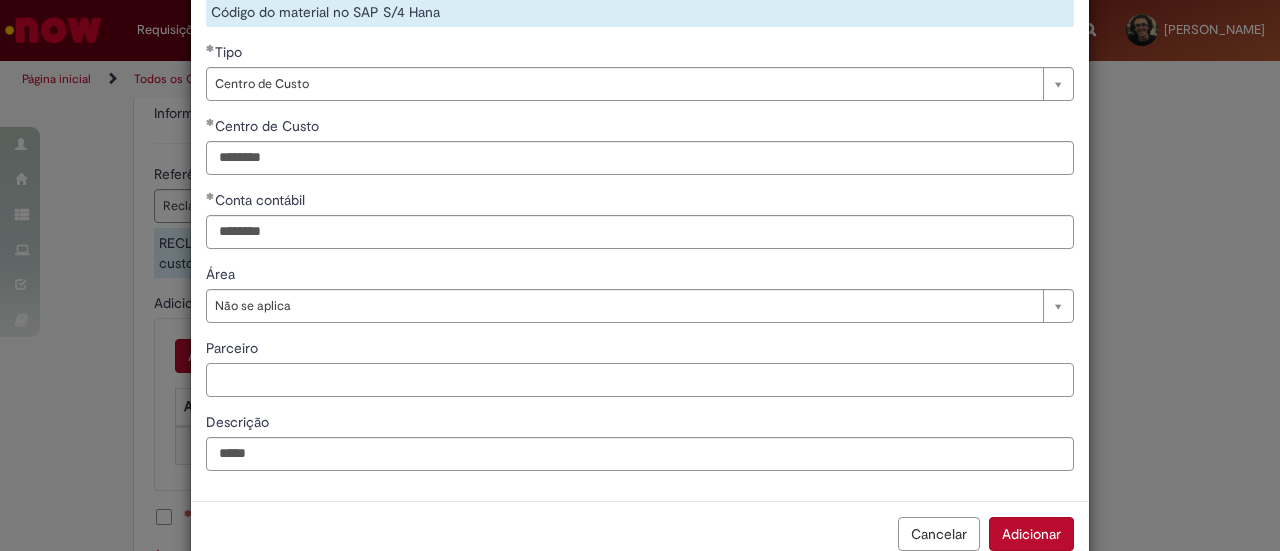 scroll, scrollTop: 451, scrollLeft: 0, axis: vertical 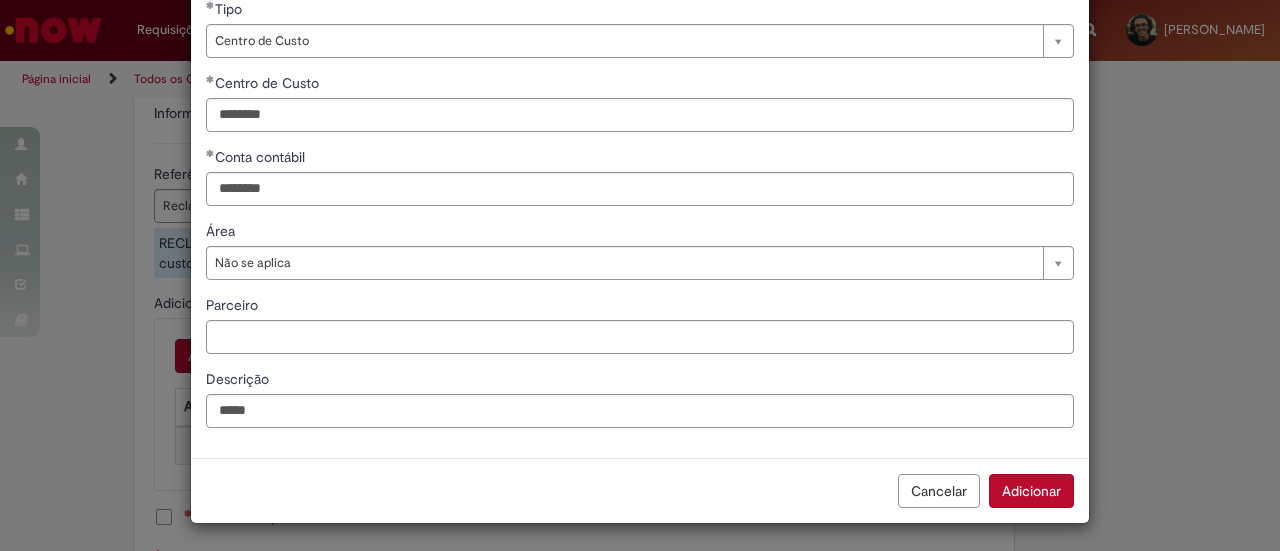 click on "Adicionar" at bounding box center [1031, 491] 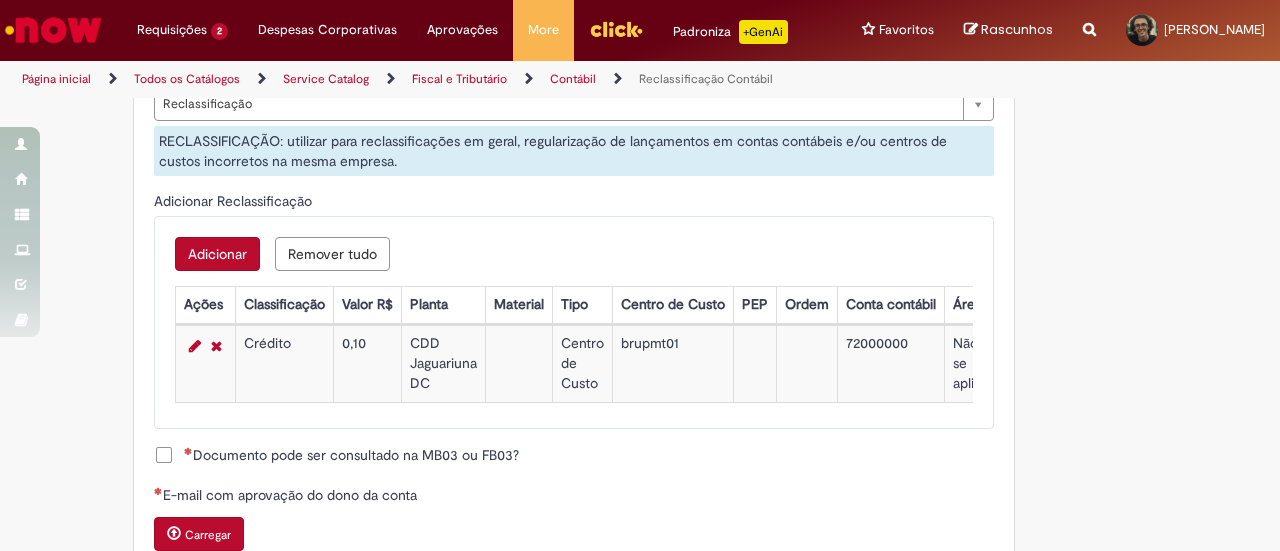 scroll, scrollTop: 1220, scrollLeft: 0, axis: vertical 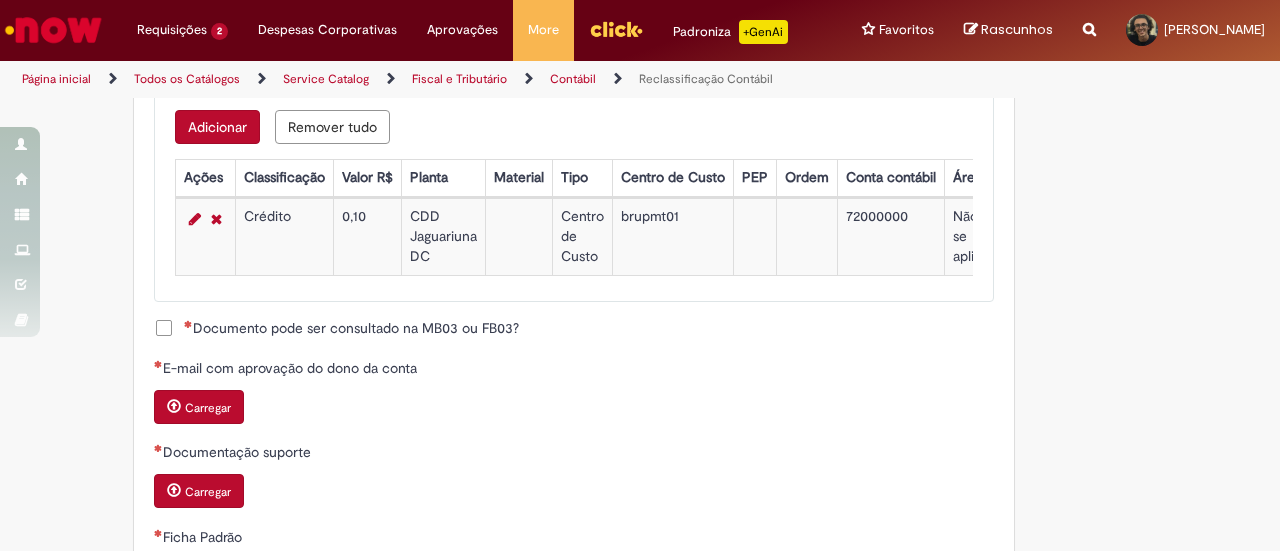 click on "Carregar" at bounding box center (208, 408) 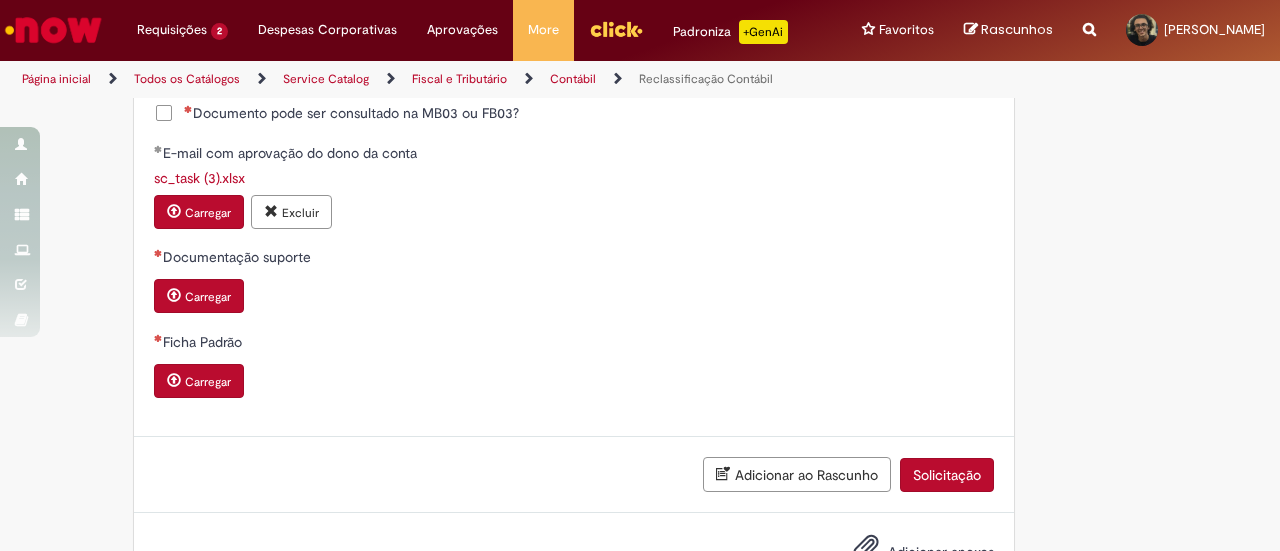 scroll, scrollTop: 1494, scrollLeft: 0, axis: vertical 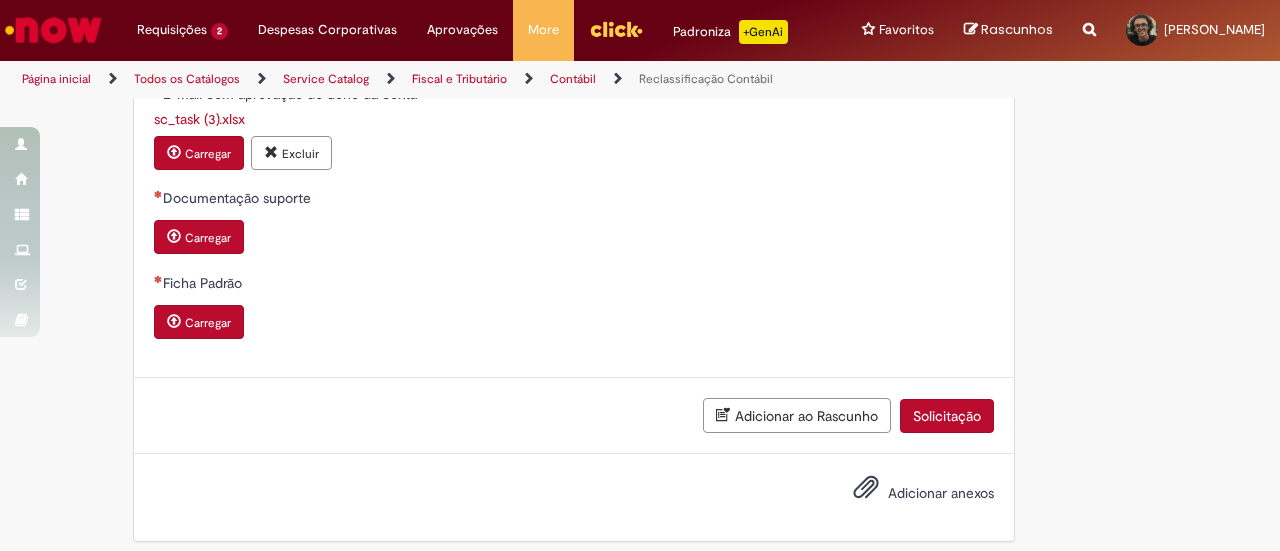 click on "Carregar" at bounding box center [199, 237] 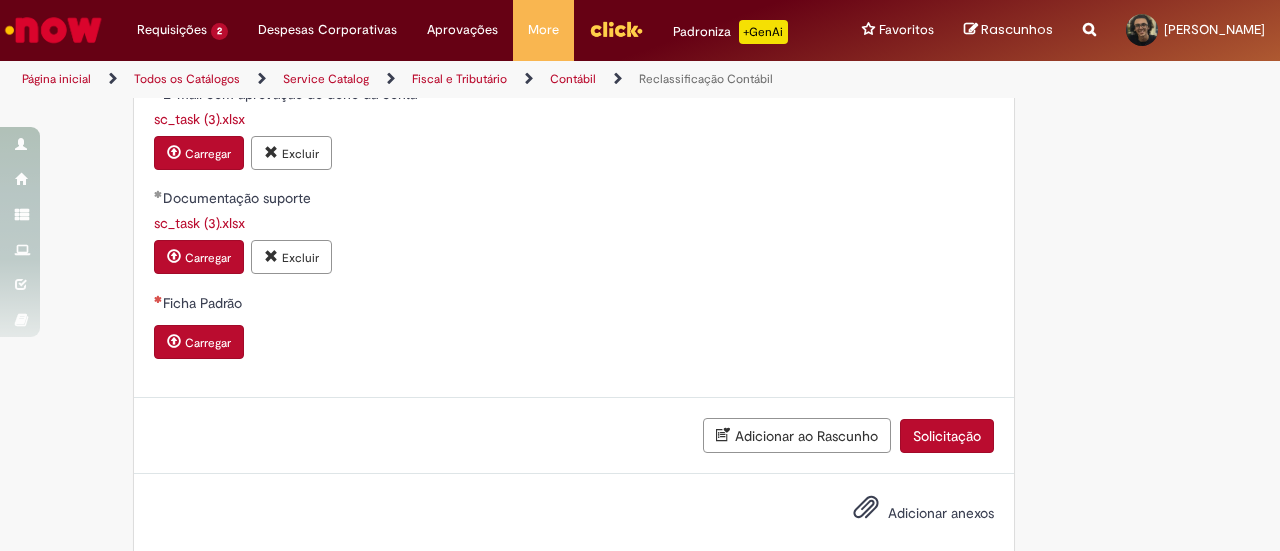 click on "Carregar" at bounding box center (208, 343) 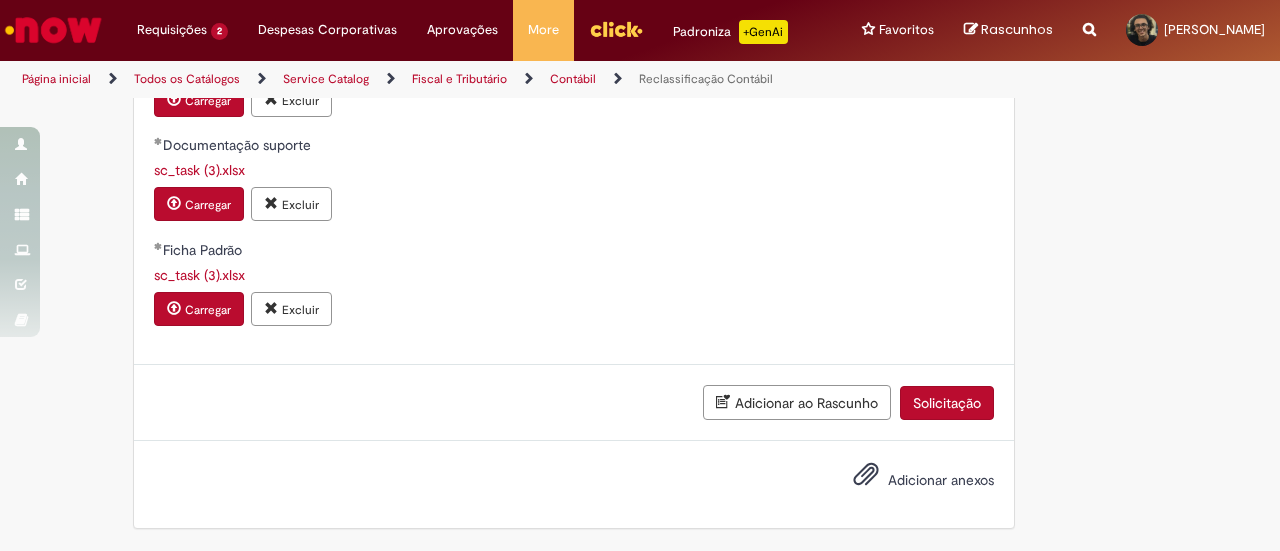 scroll, scrollTop: 1553, scrollLeft: 0, axis: vertical 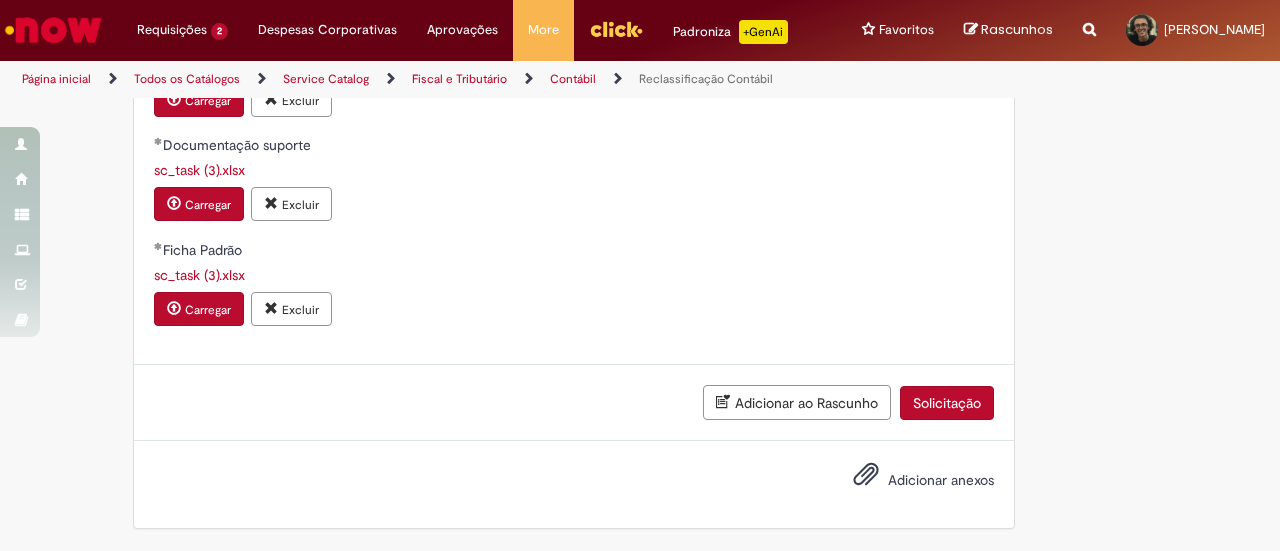 click on "Solicitação" at bounding box center [947, 403] 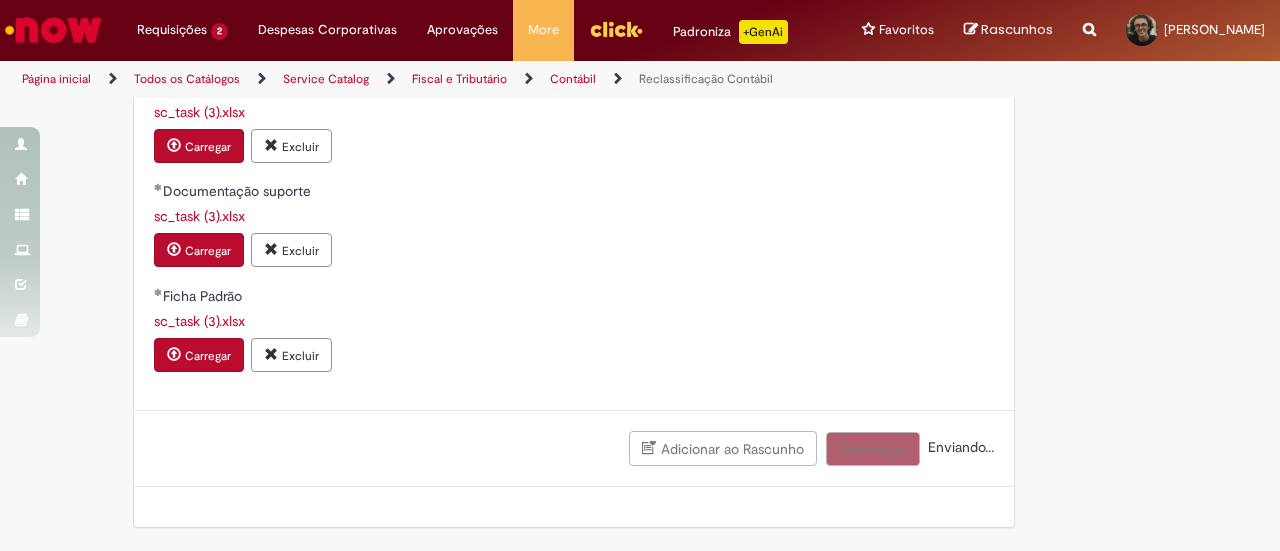 scroll, scrollTop: 1234, scrollLeft: 0, axis: vertical 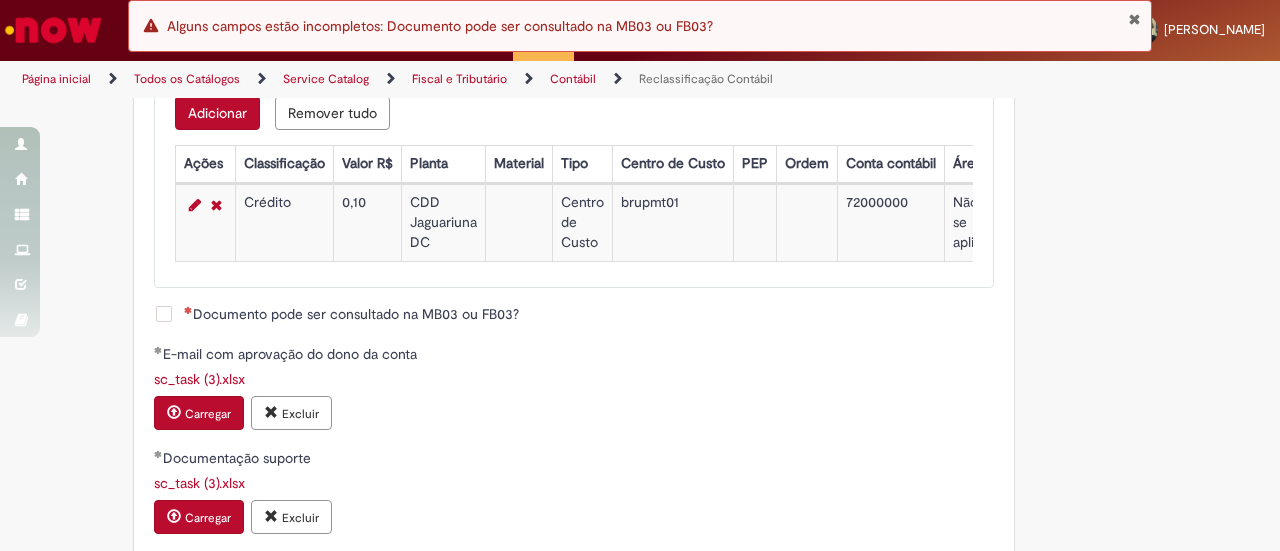 click on "Documento pode ser consultado na MB03 ou FB03?" at bounding box center (351, 314) 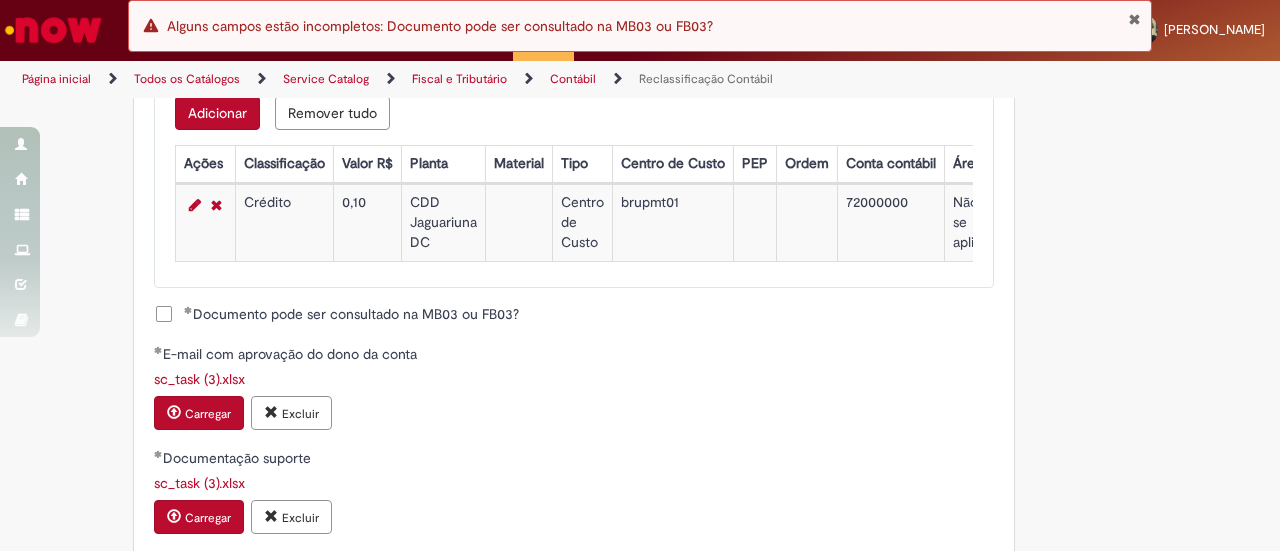 scroll, scrollTop: 1553, scrollLeft: 0, axis: vertical 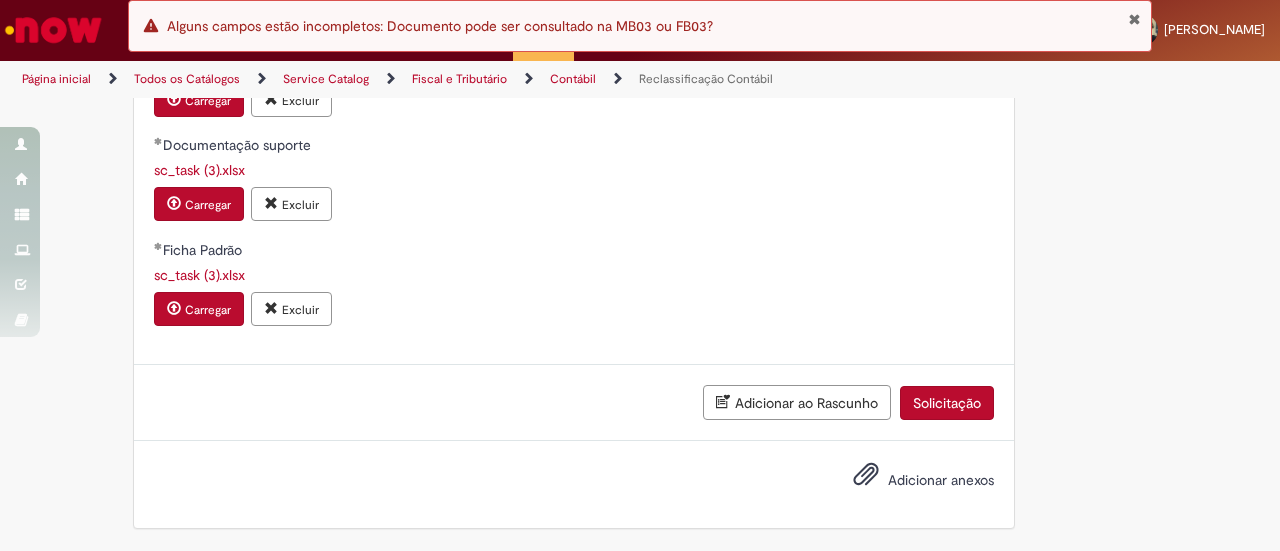 click on "Solicitação" at bounding box center (947, 403) 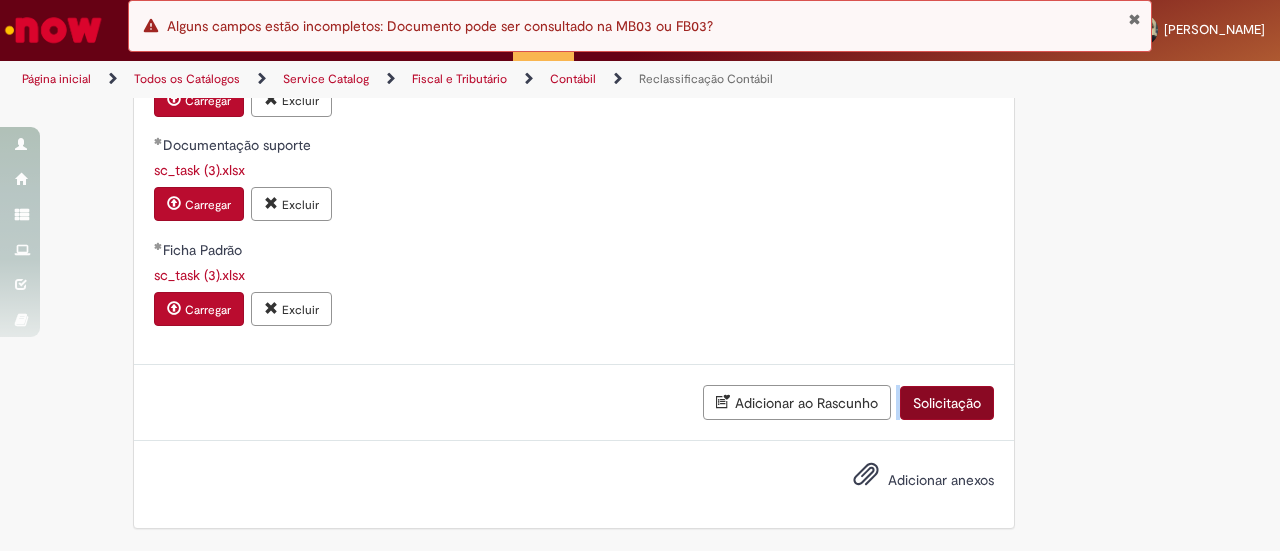 scroll, scrollTop: 1508, scrollLeft: 0, axis: vertical 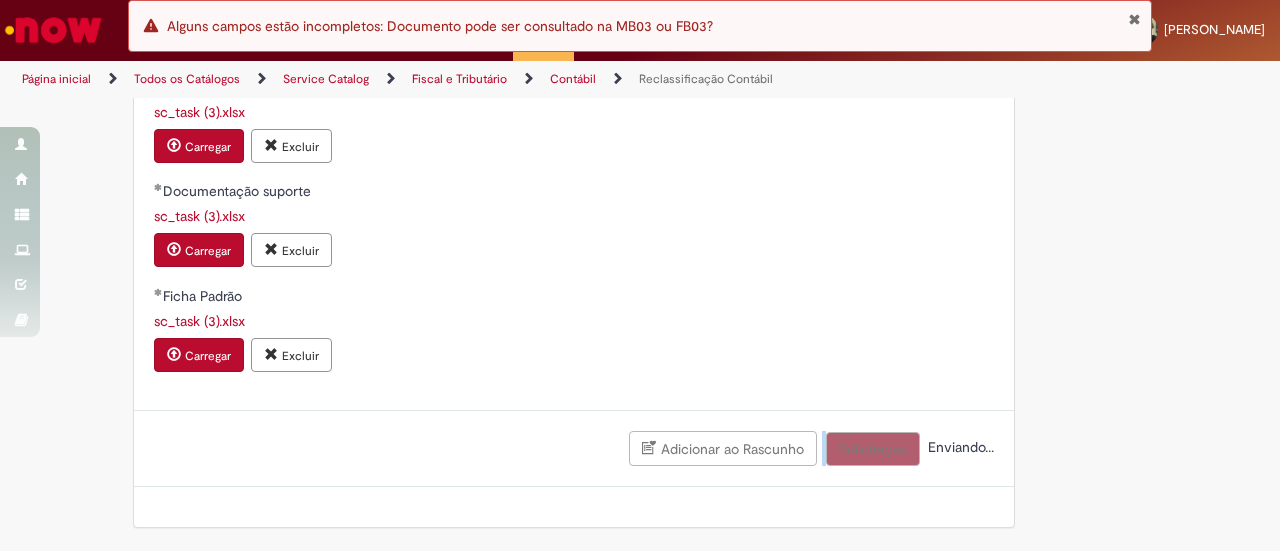 click on "**********" at bounding box center (574, -177) 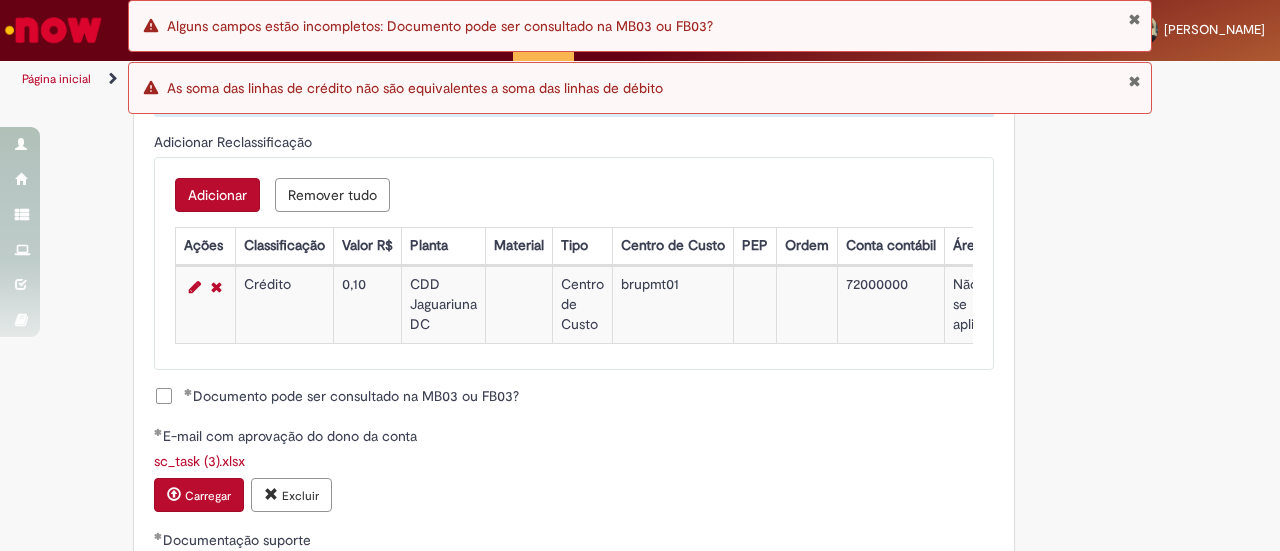 scroll, scrollTop: 1150, scrollLeft: 0, axis: vertical 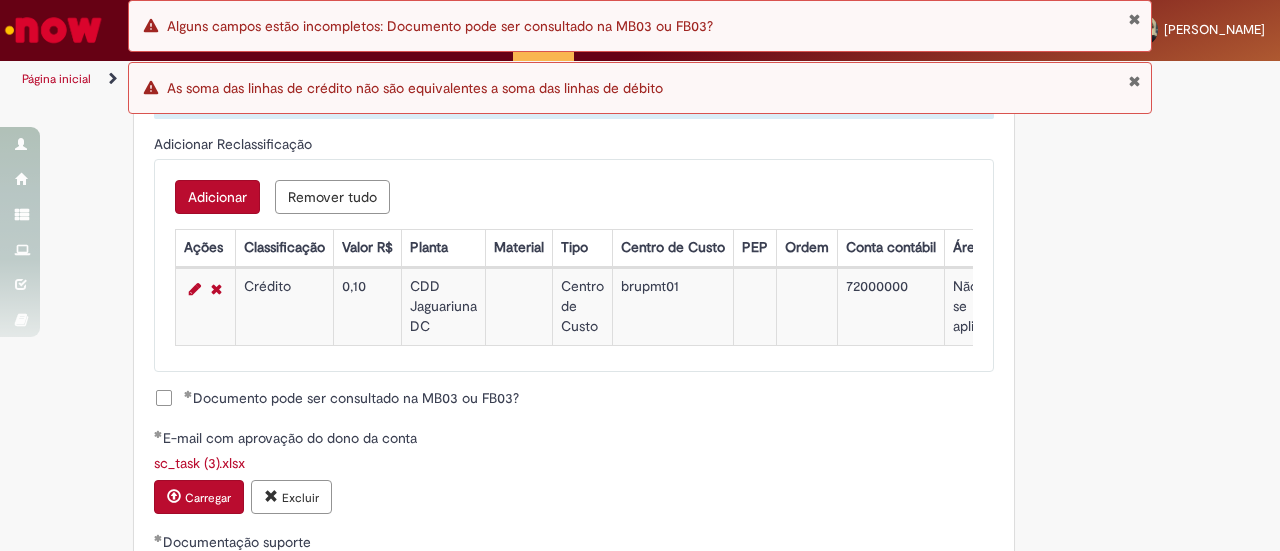 click on "Adicionar" at bounding box center (217, 197) 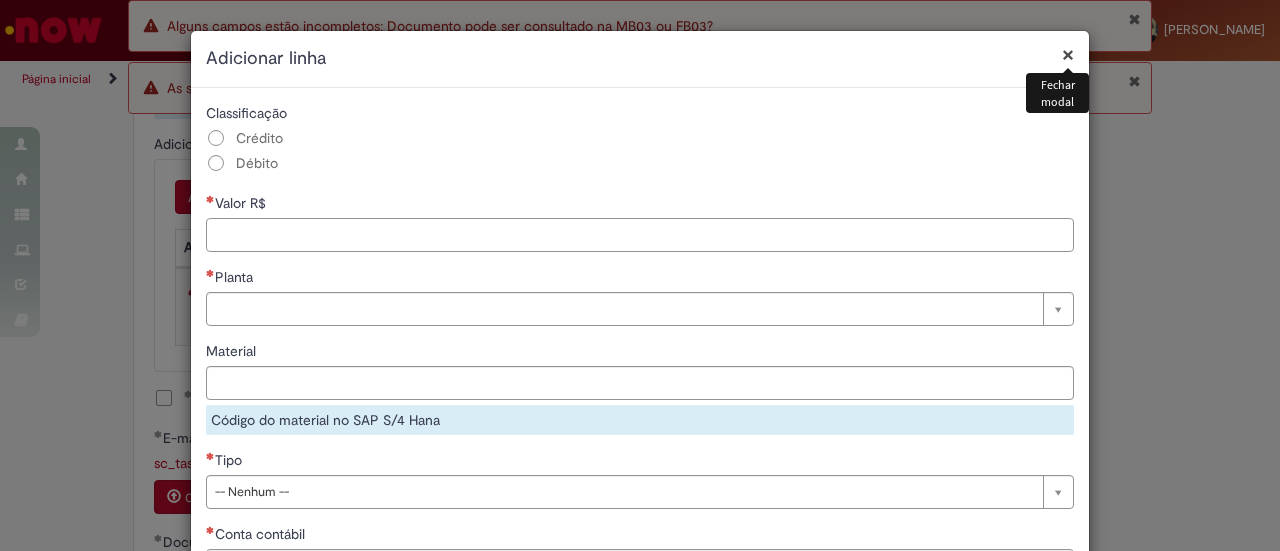 click on "Valor R$" at bounding box center (640, 235) 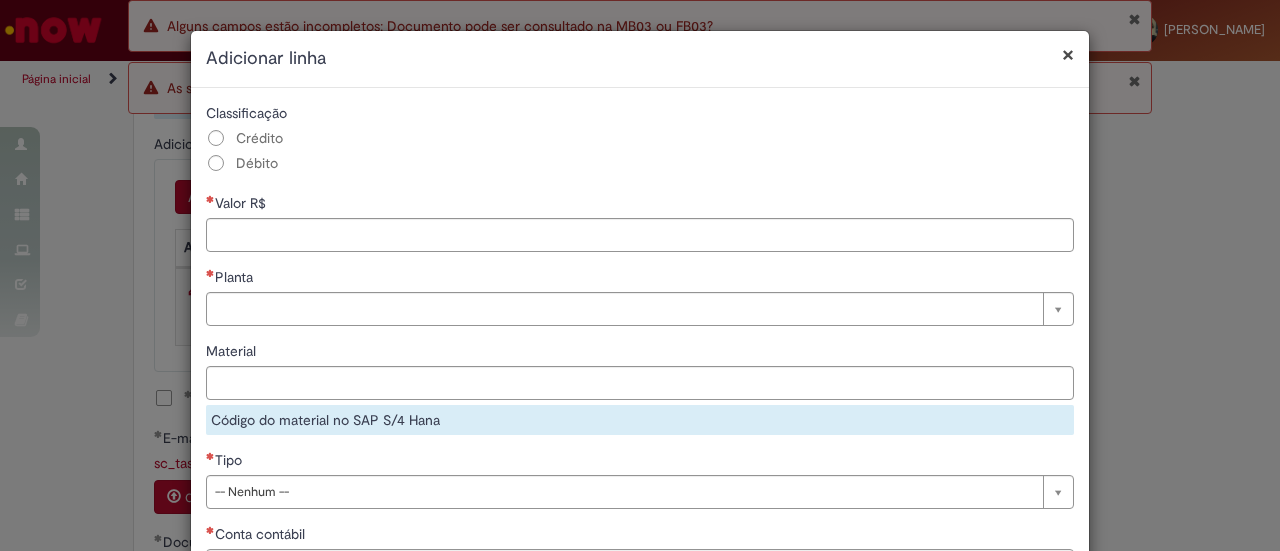 click on "Débito" at bounding box center (262, 163) 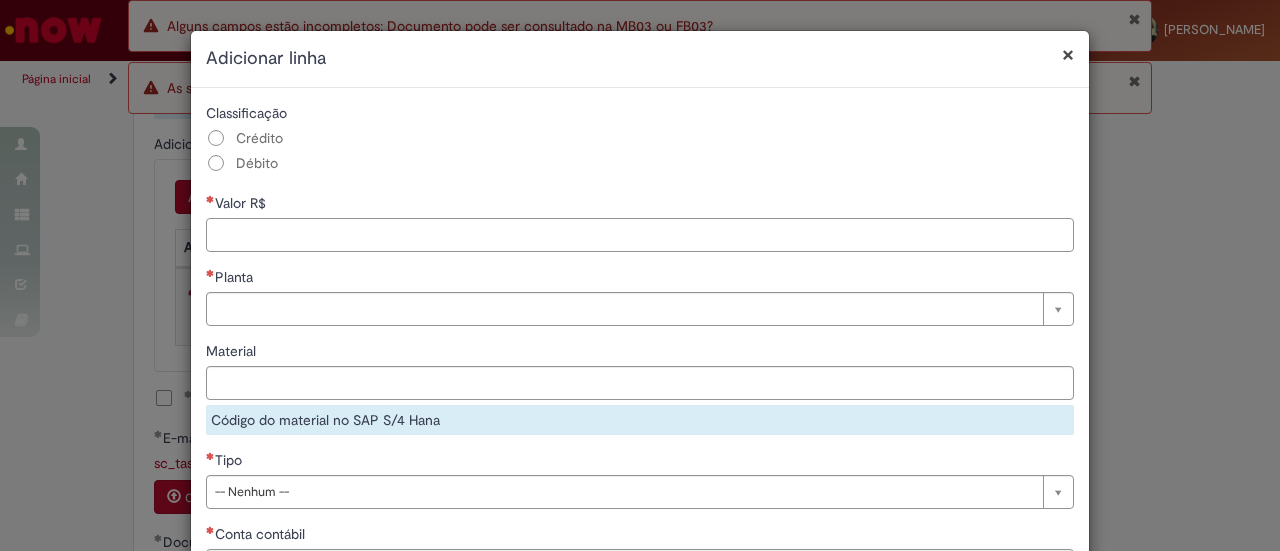 click on "Valor R$" at bounding box center [640, 235] 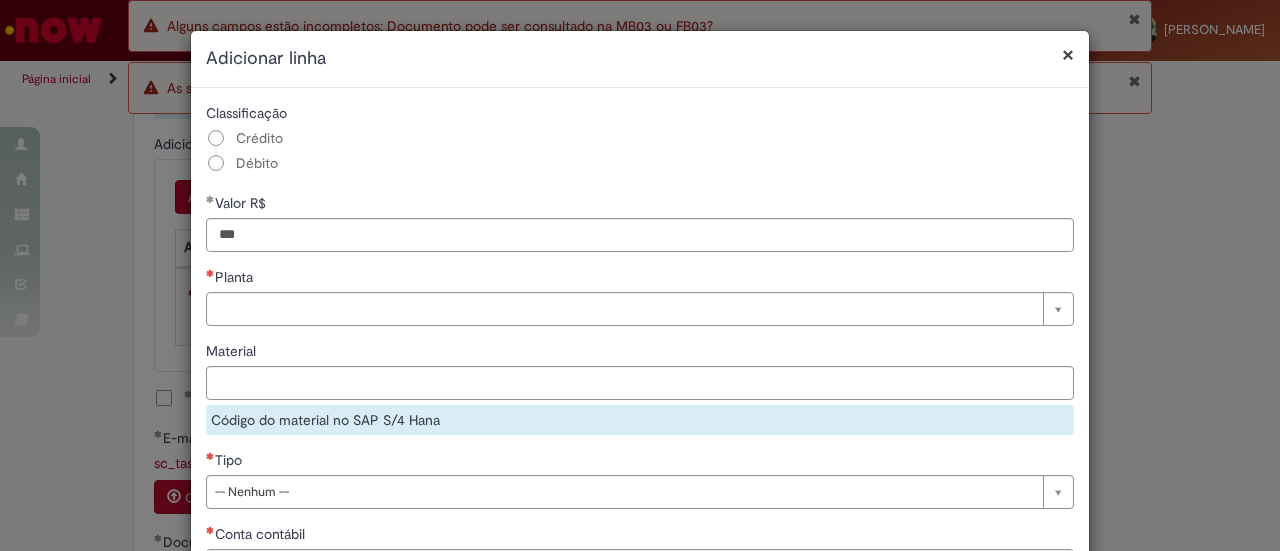 type on "****" 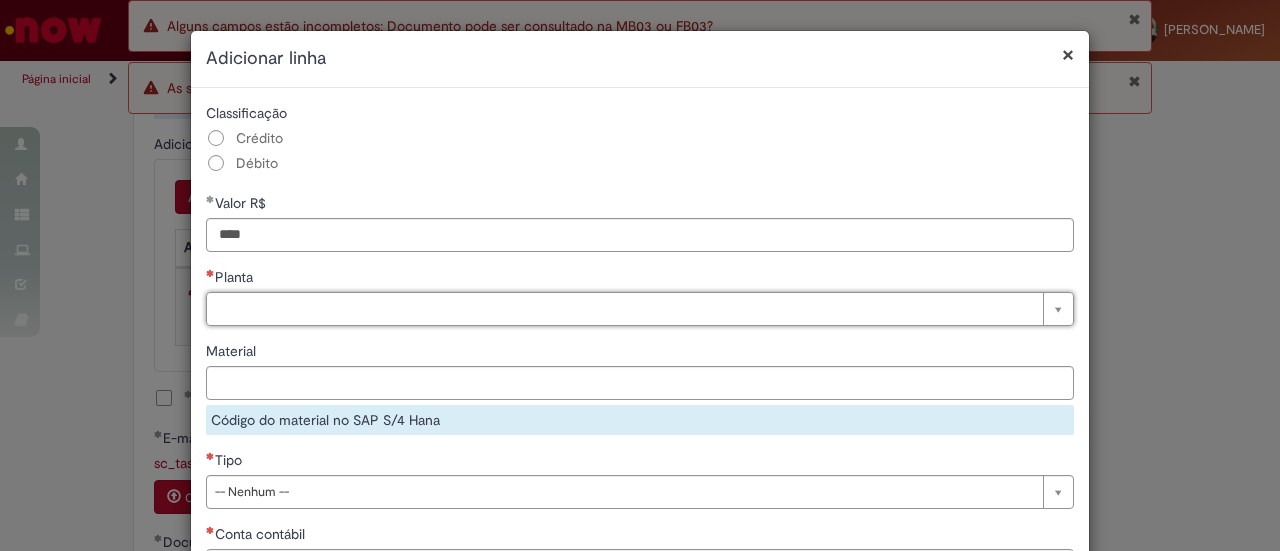 type 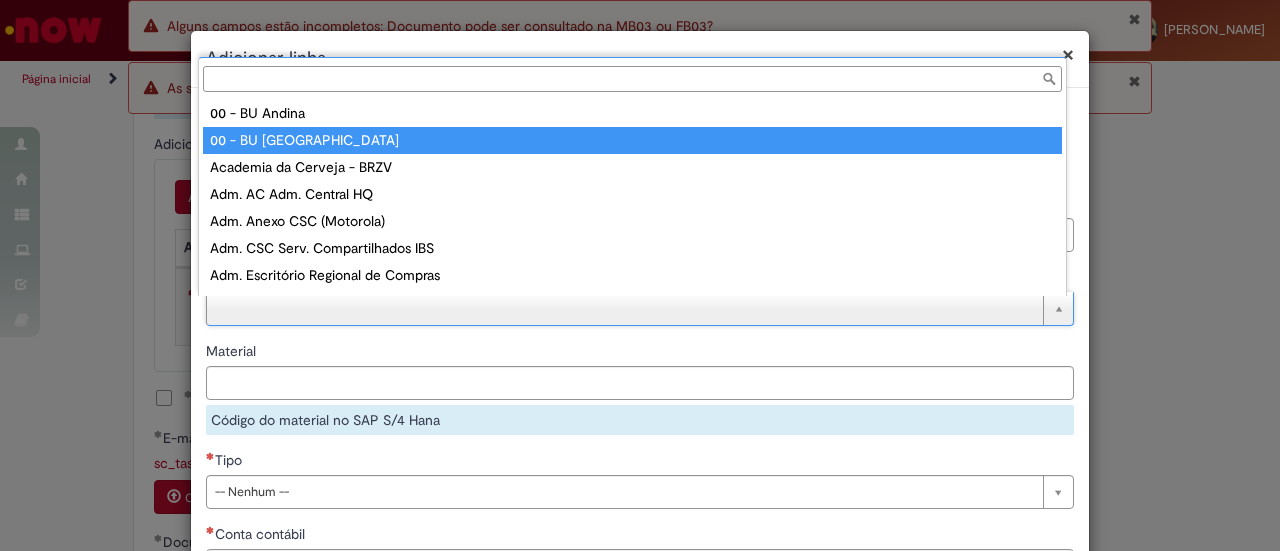 type on "**********" 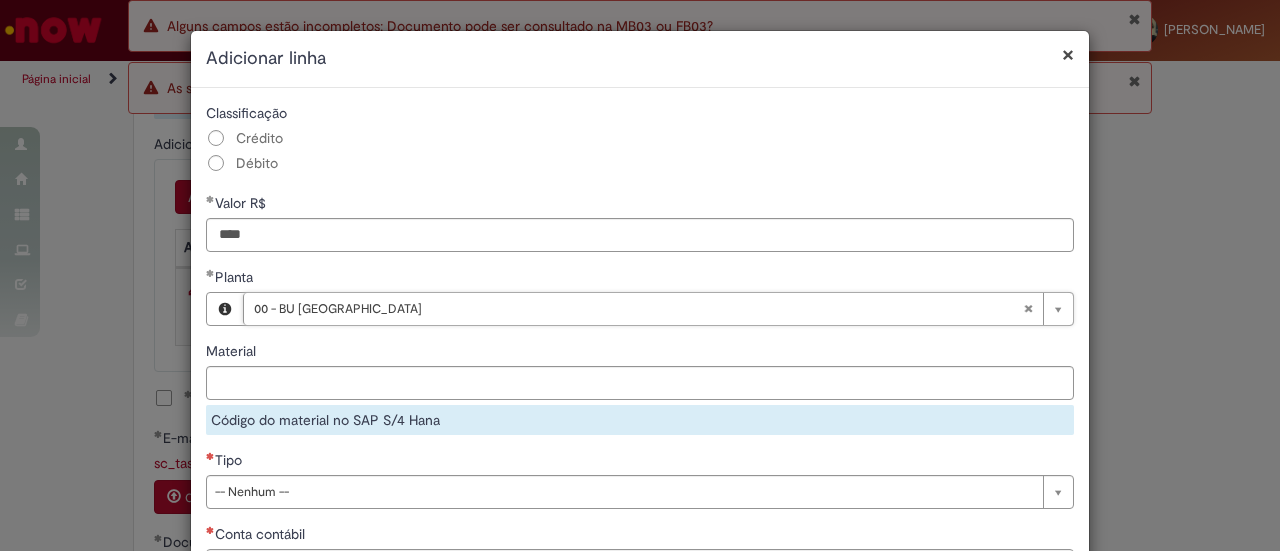 scroll, scrollTop: 106, scrollLeft: 0, axis: vertical 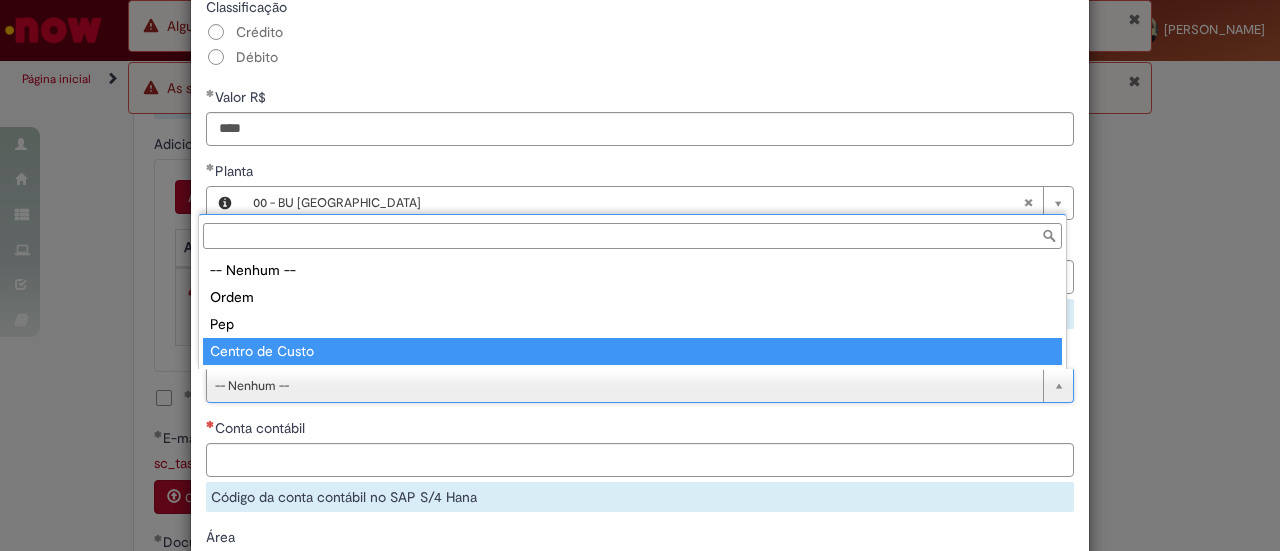 type on "**********" 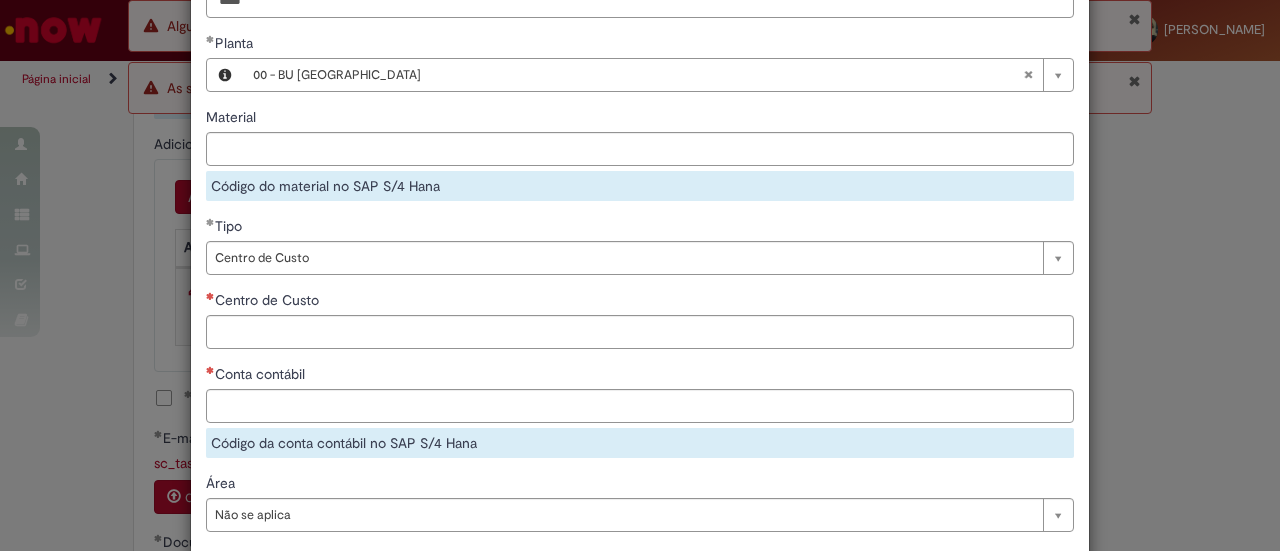 click on "Centro de Custo" at bounding box center [640, 302] 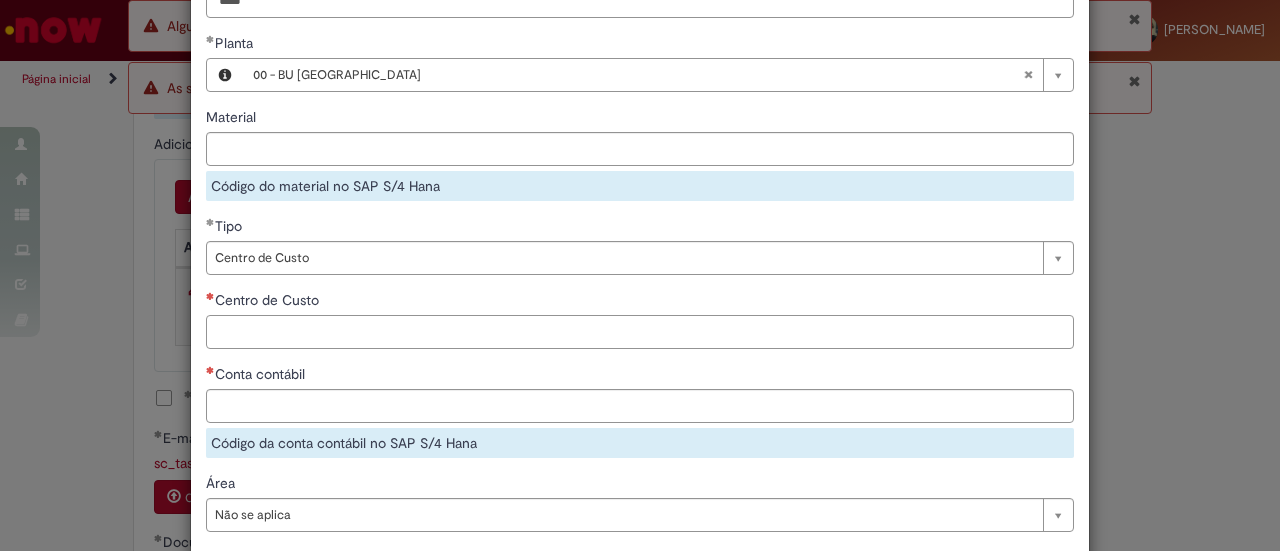scroll, scrollTop: 234, scrollLeft: 0, axis: vertical 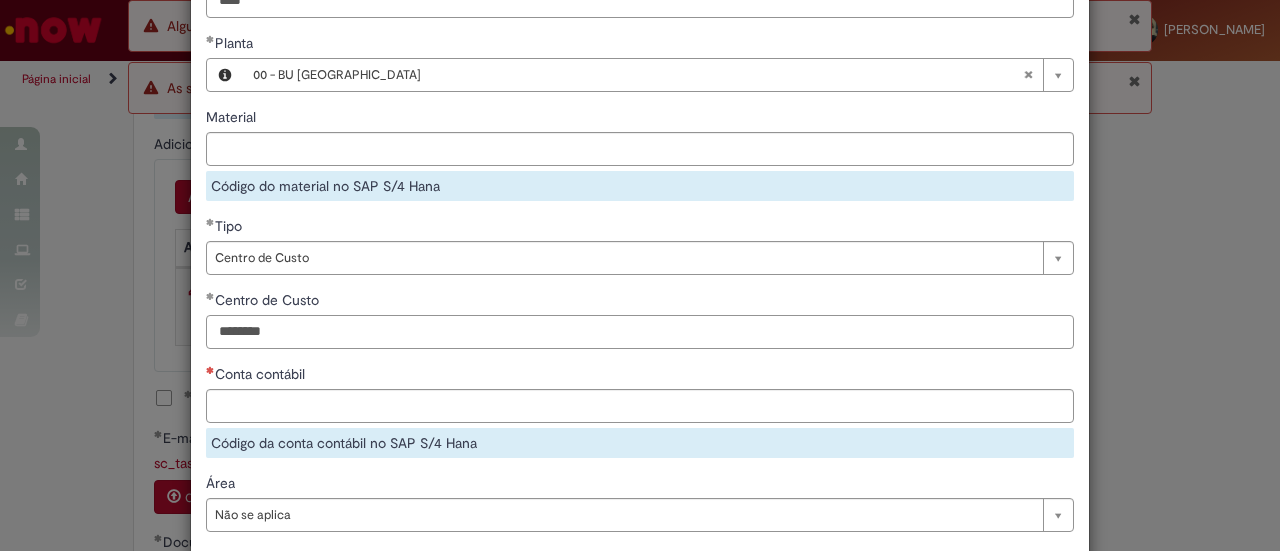 type on "********" 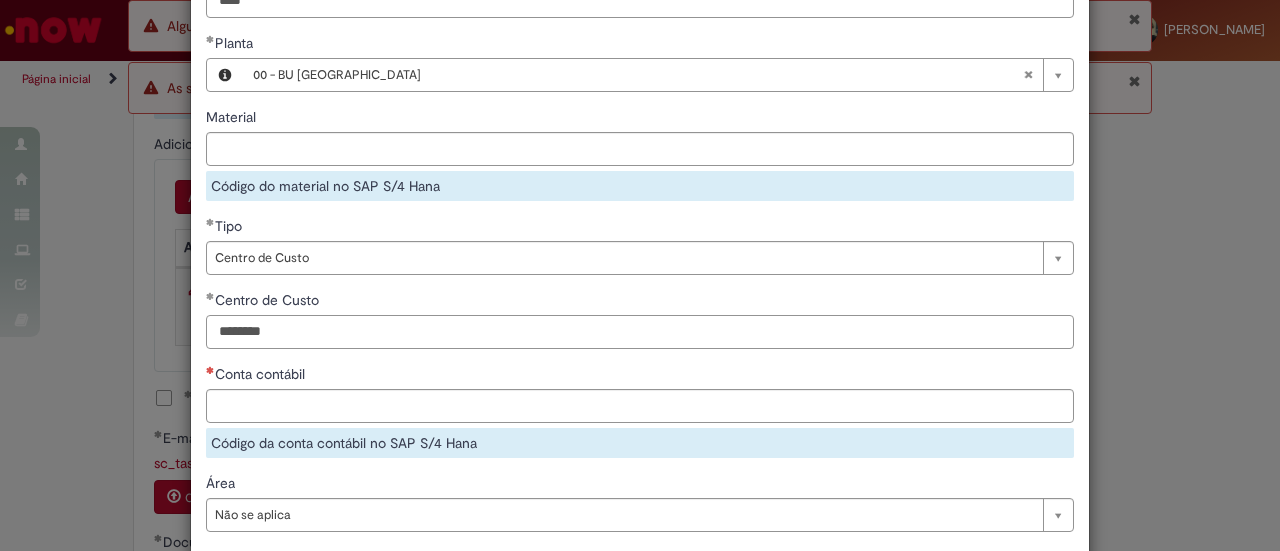 drag, startPoint x: 294, startPoint y: 327, endPoint x: 161, endPoint y: 331, distance: 133.06013 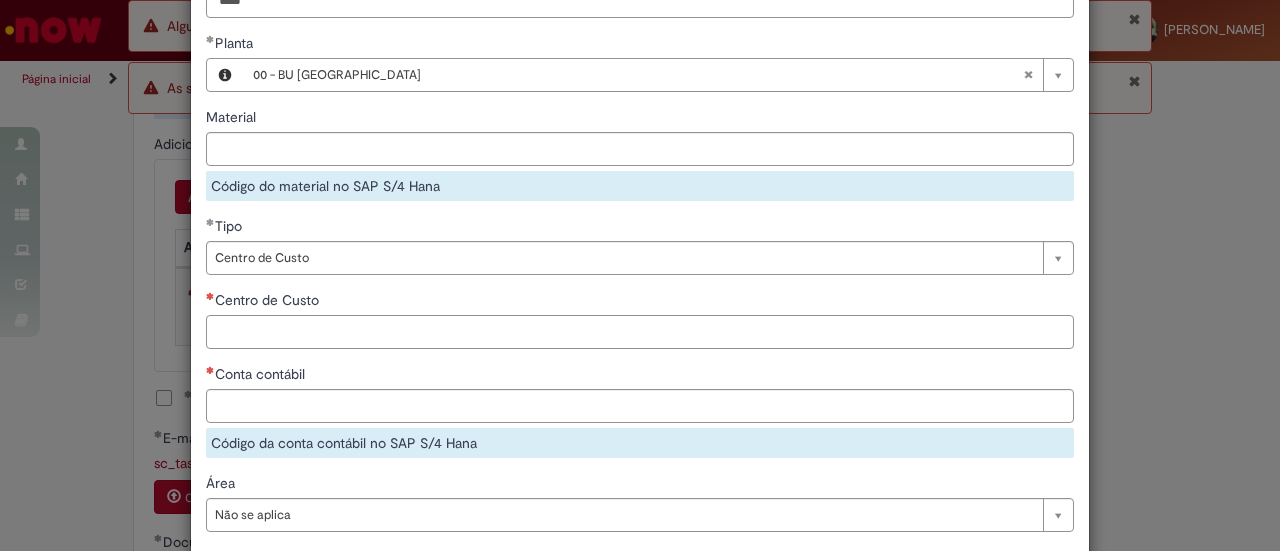 type 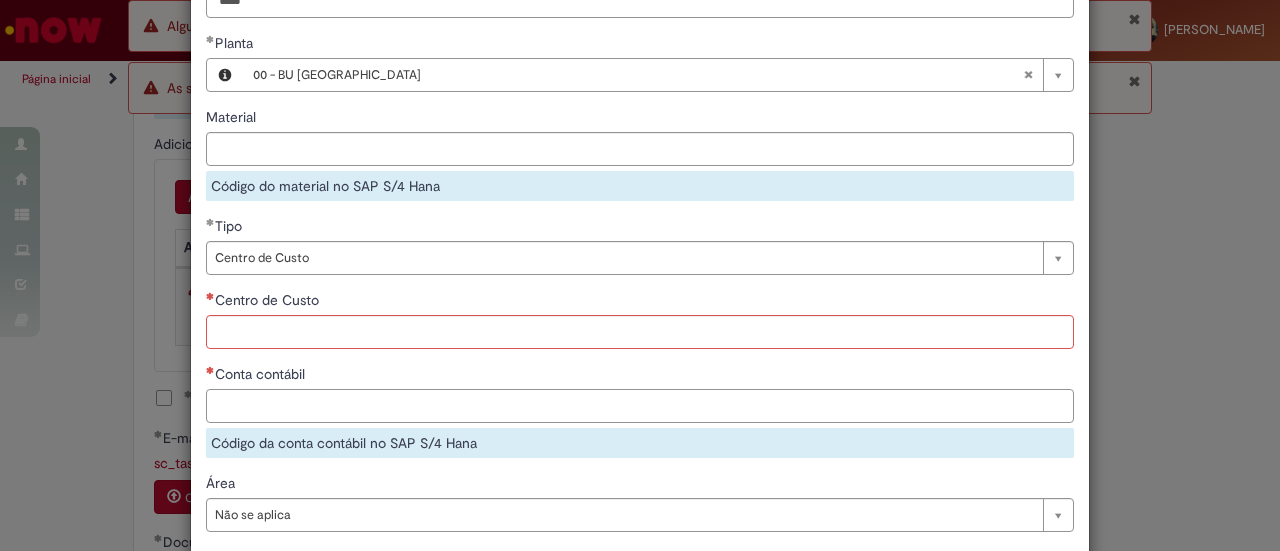 click on "Conta contábil" at bounding box center [640, 406] 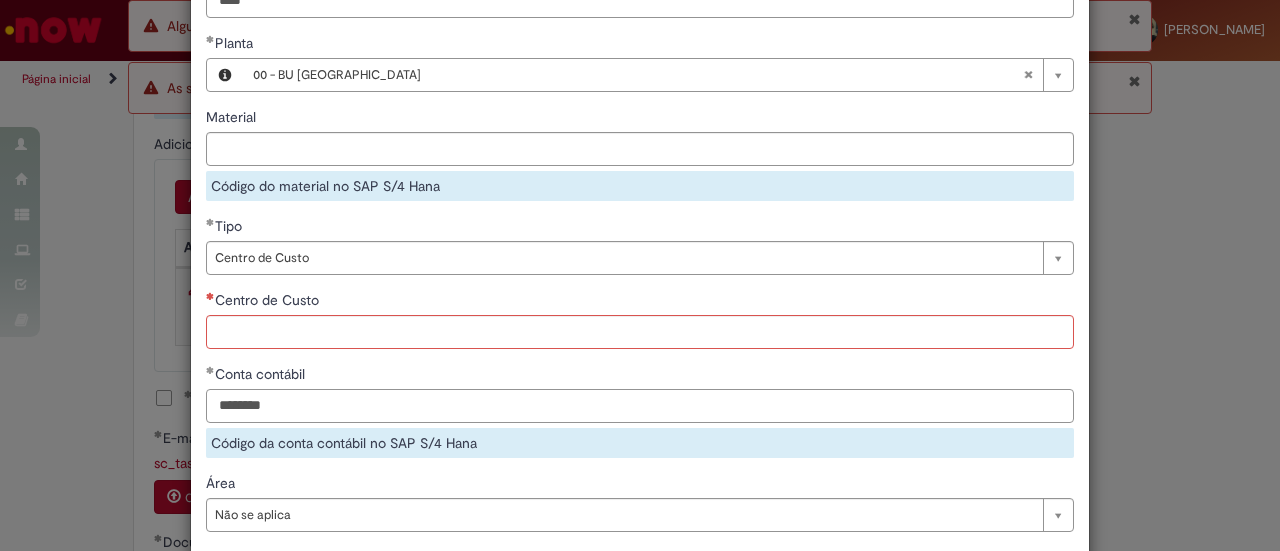 type on "********" 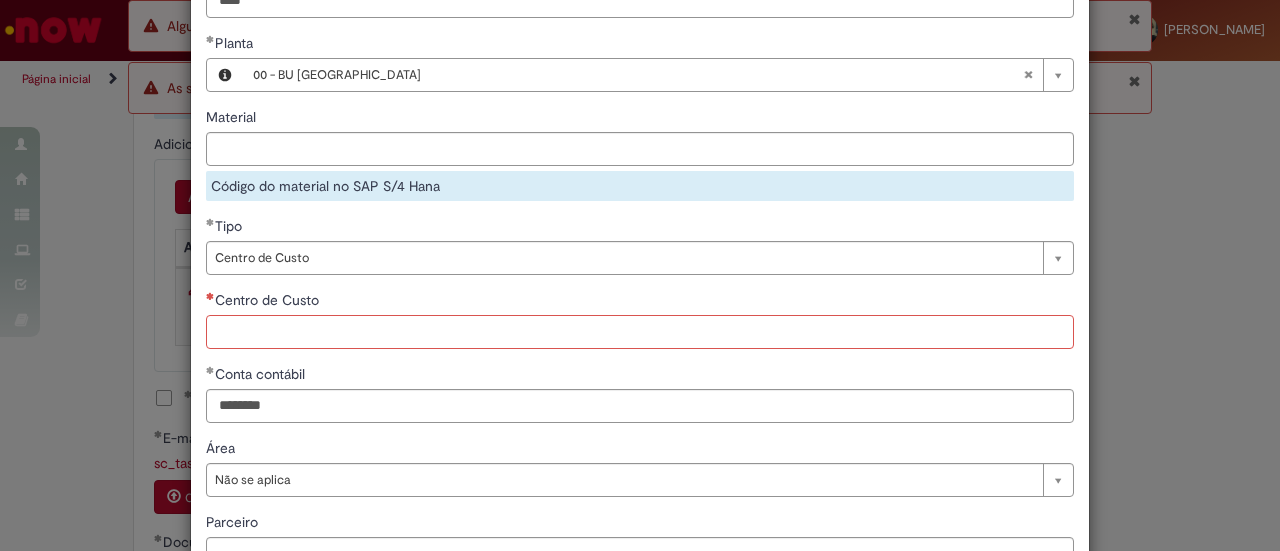 click on "Centro de Custo" at bounding box center [640, 332] 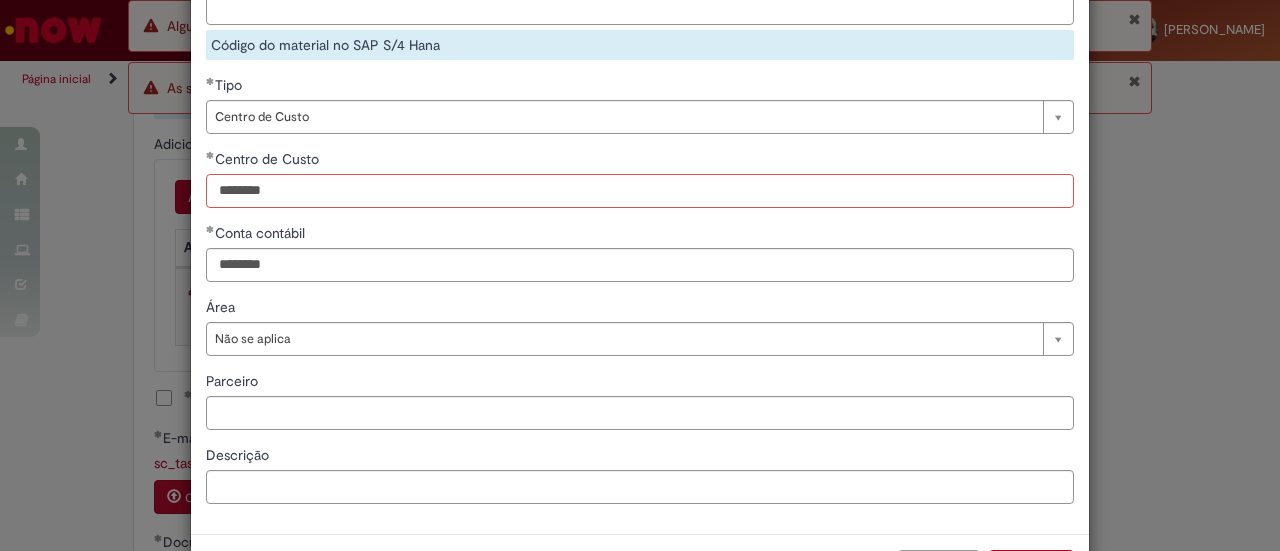 scroll, scrollTop: 376, scrollLeft: 0, axis: vertical 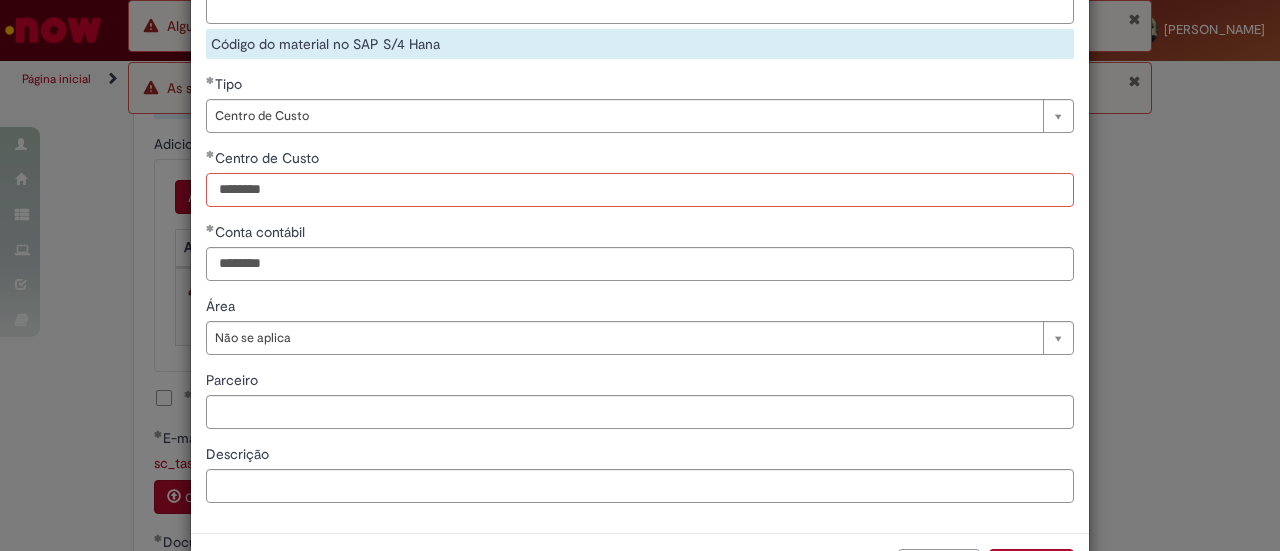 type on "********" 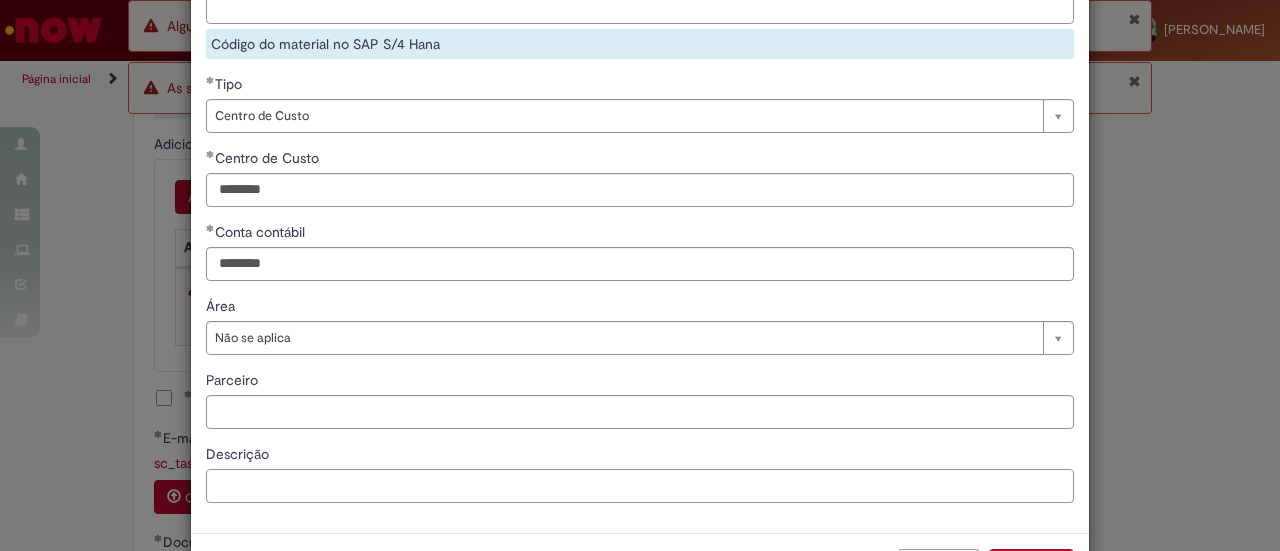 click on "Descrição" at bounding box center [640, 486] 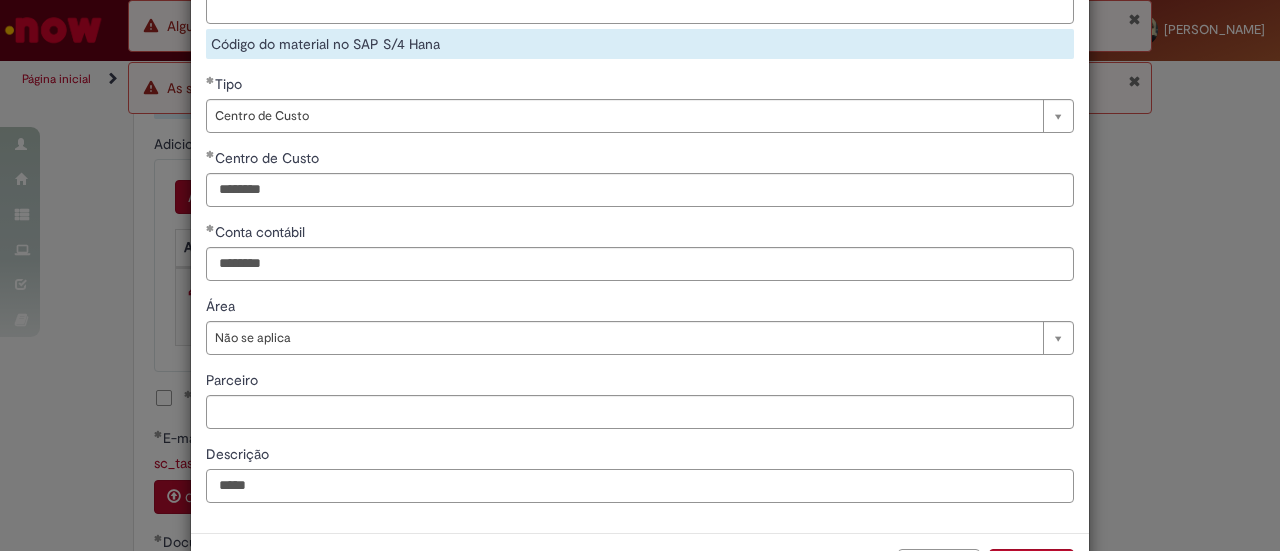 scroll, scrollTop: 451, scrollLeft: 0, axis: vertical 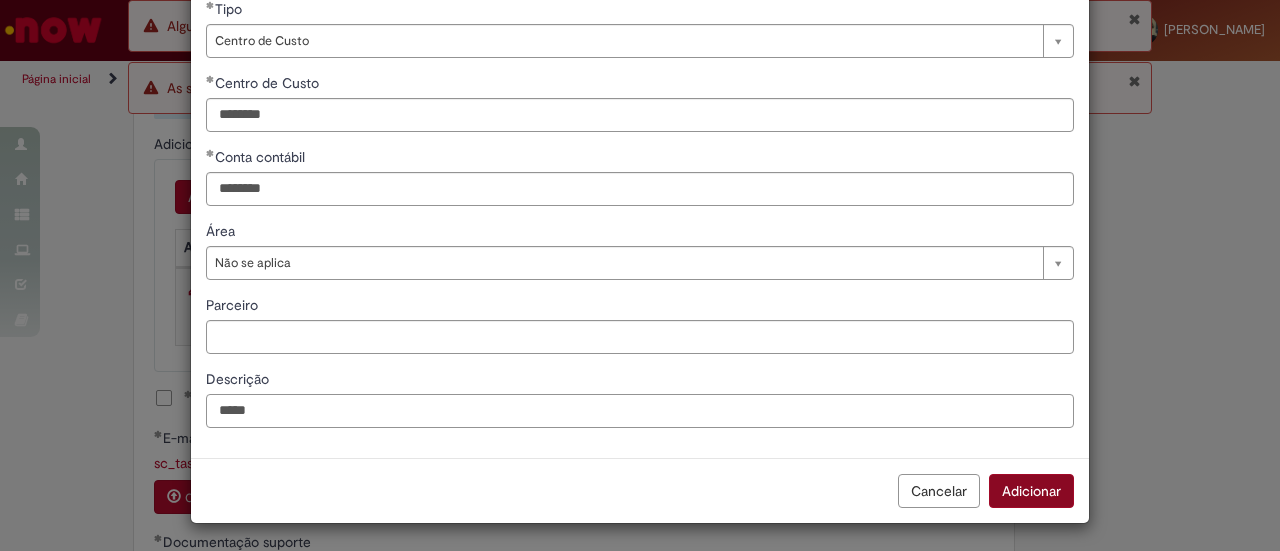 type on "*****" 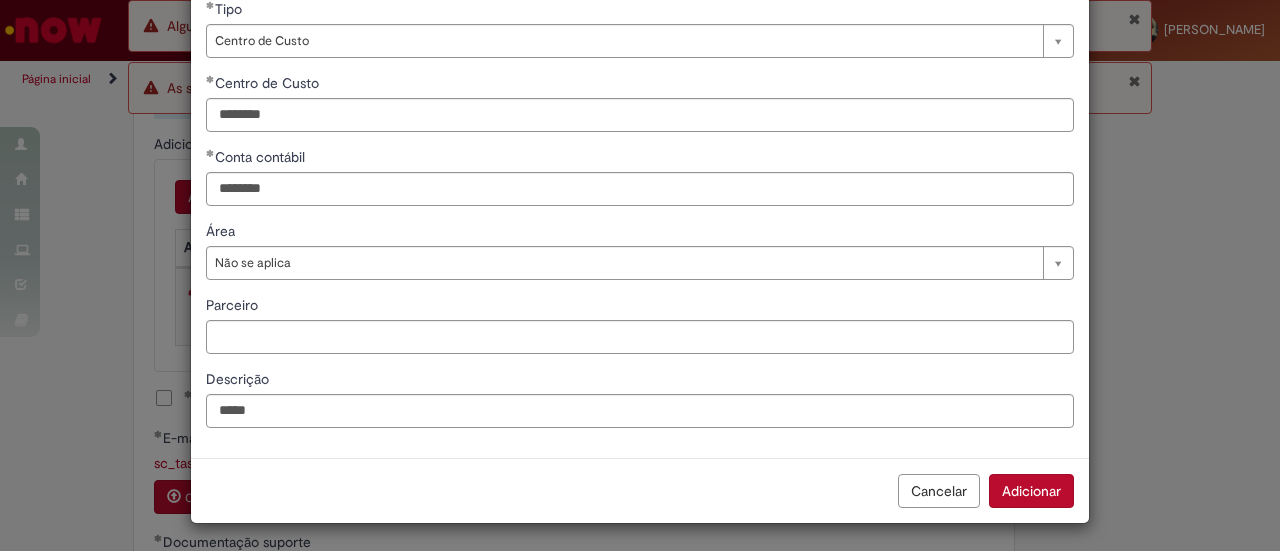 click on "Adicionar" at bounding box center (1031, 491) 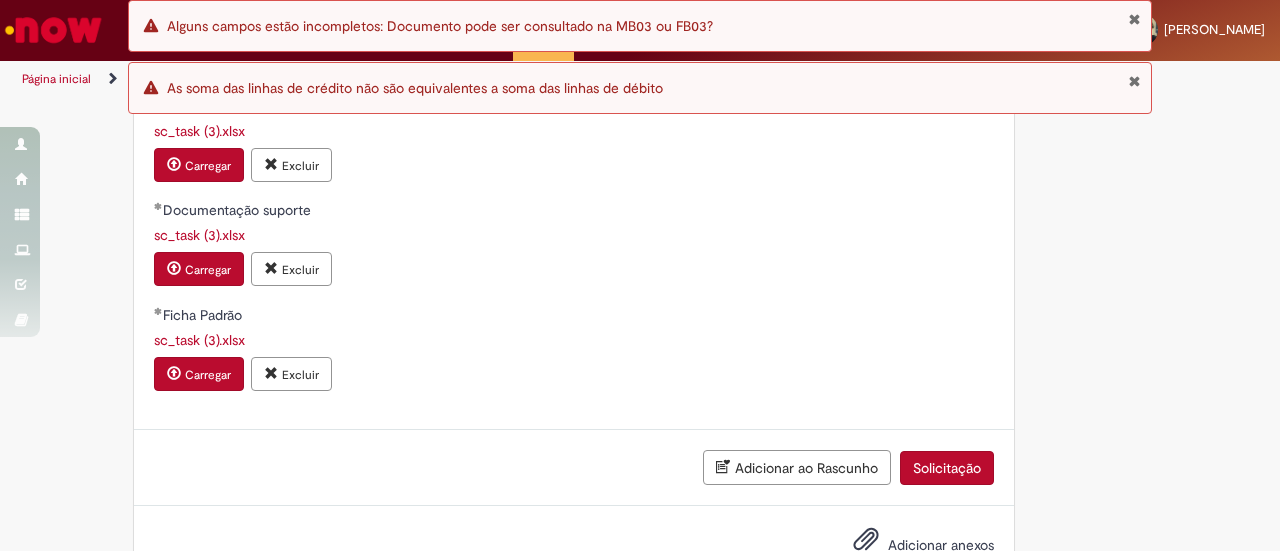 scroll, scrollTop: 1630, scrollLeft: 0, axis: vertical 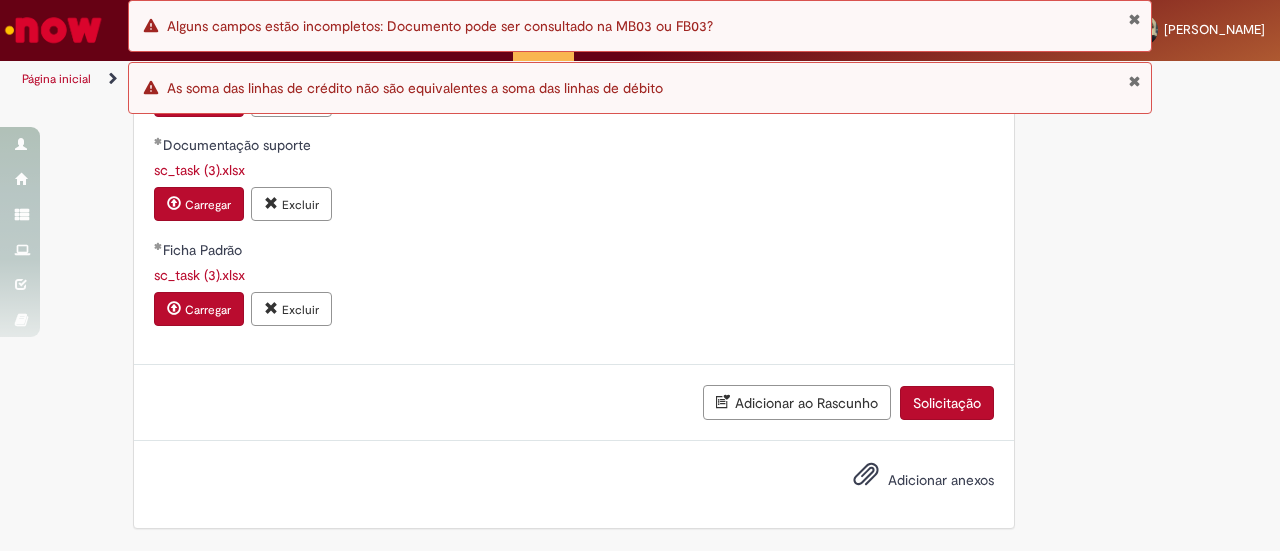 click on "Solicitação" at bounding box center (947, 403) 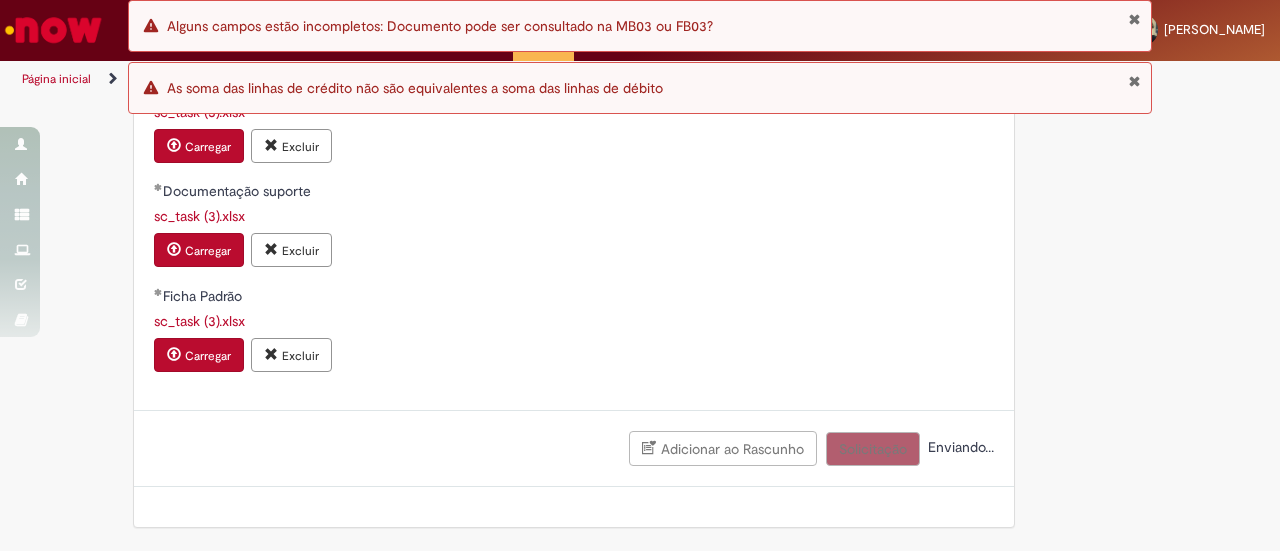 scroll, scrollTop: 1584, scrollLeft: 0, axis: vertical 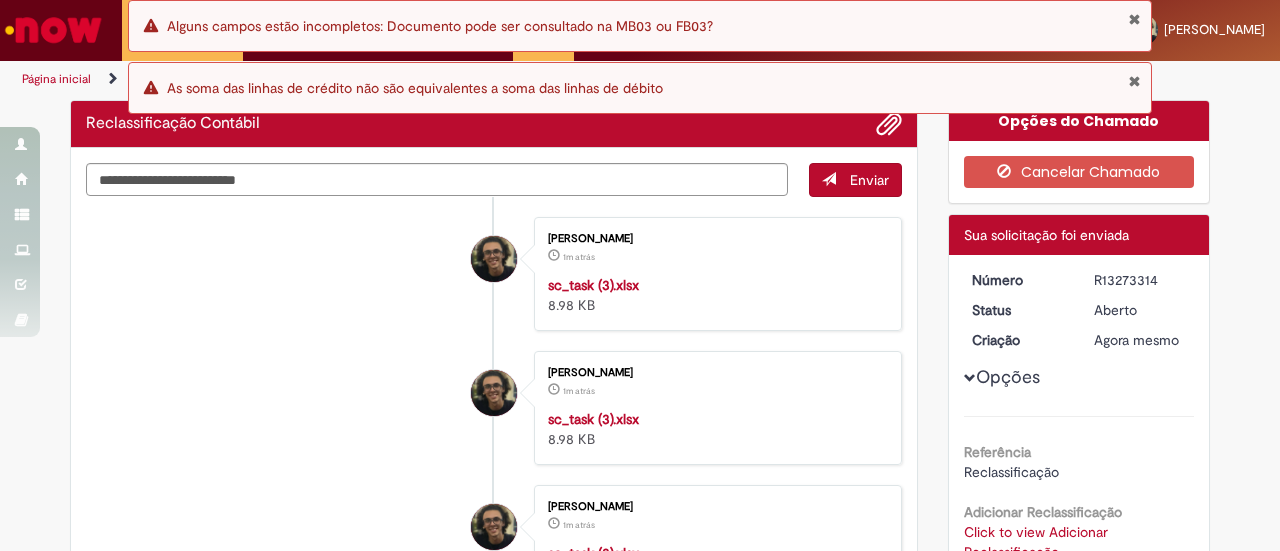 click on "R13273314" at bounding box center [1140, 280] 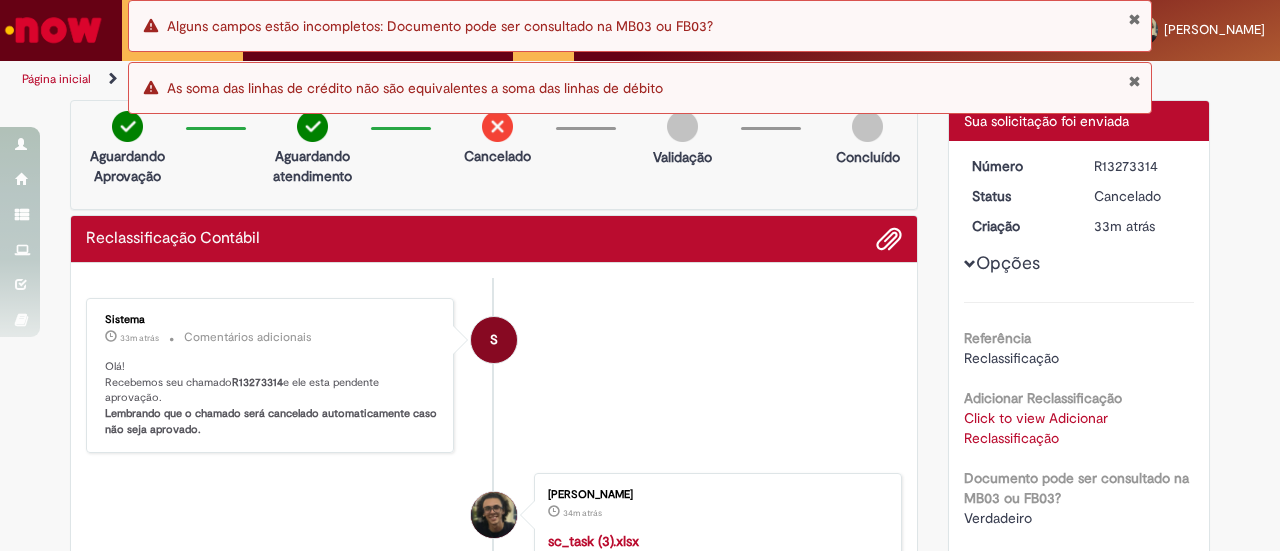 click at bounding box center (1134, 19) 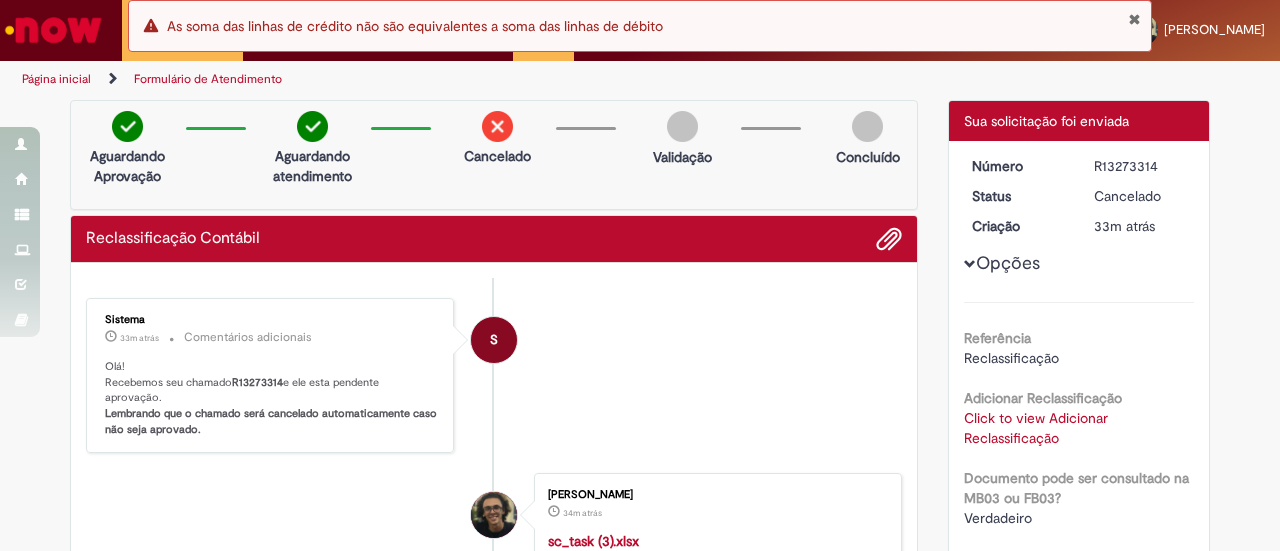 click on "Página inicial
Formulário de Atendimento" at bounding box center [640, 79] 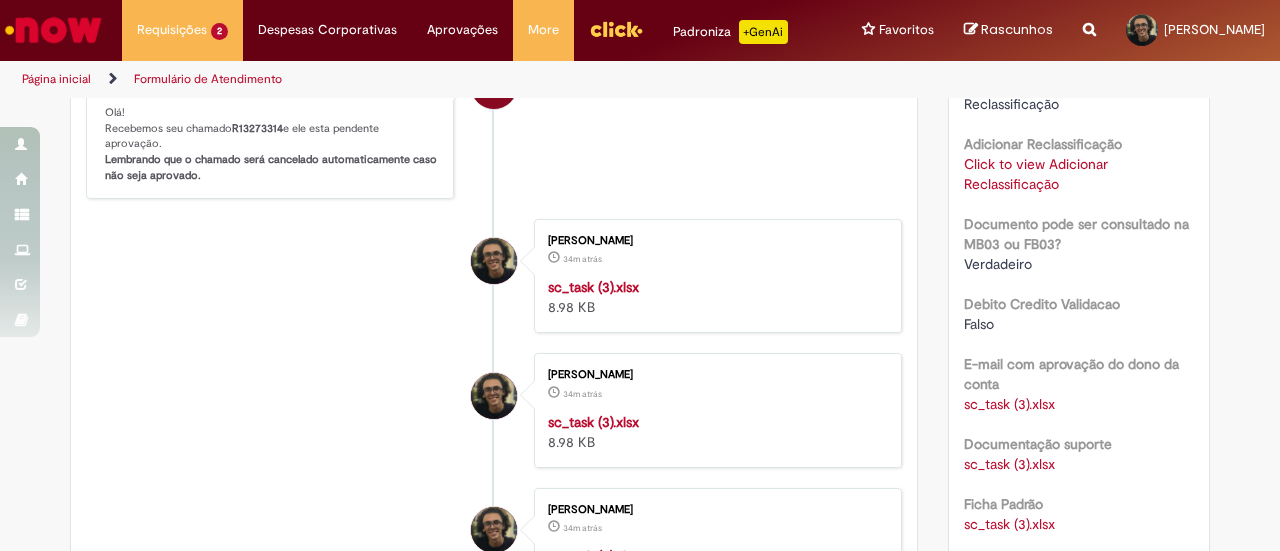 scroll, scrollTop: 302, scrollLeft: 0, axis: vertical 